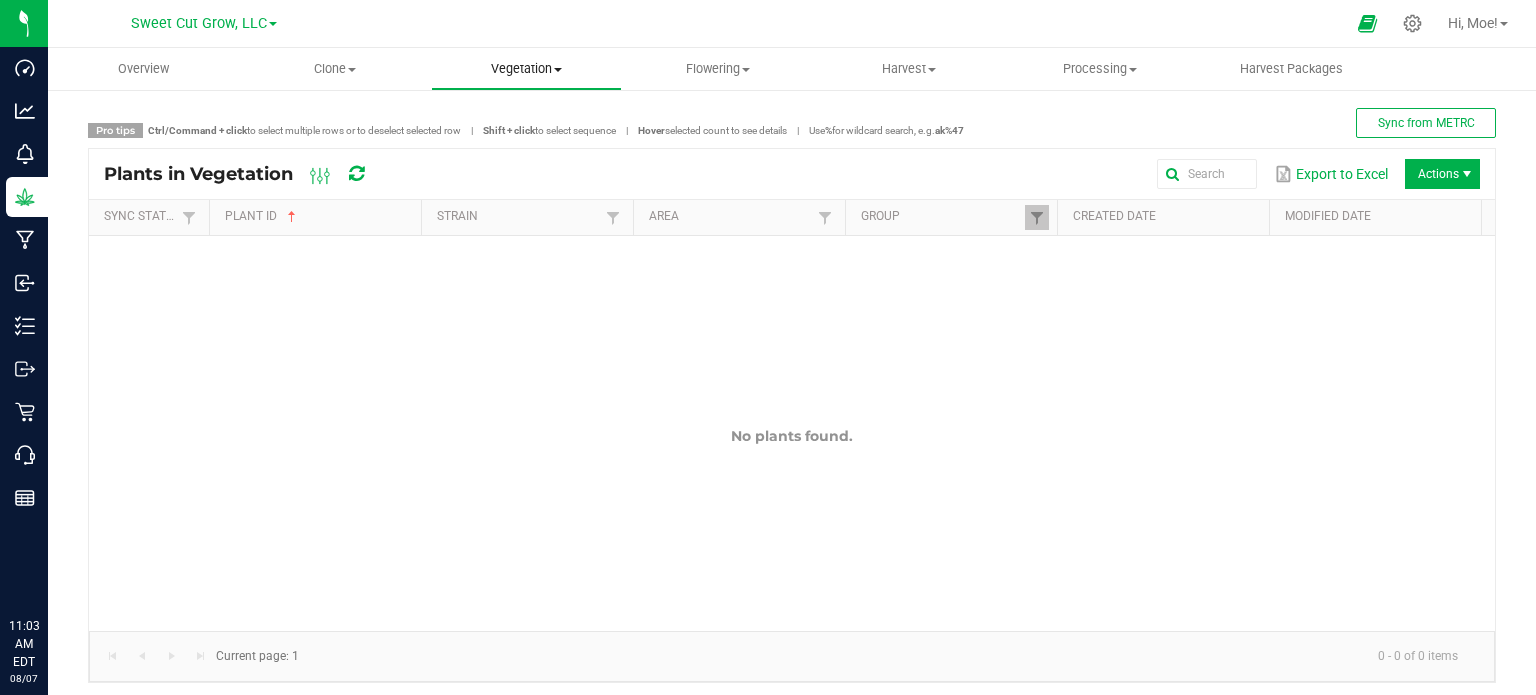 scroll, scrollTop: 0, scrollLeft: 0, axis: both 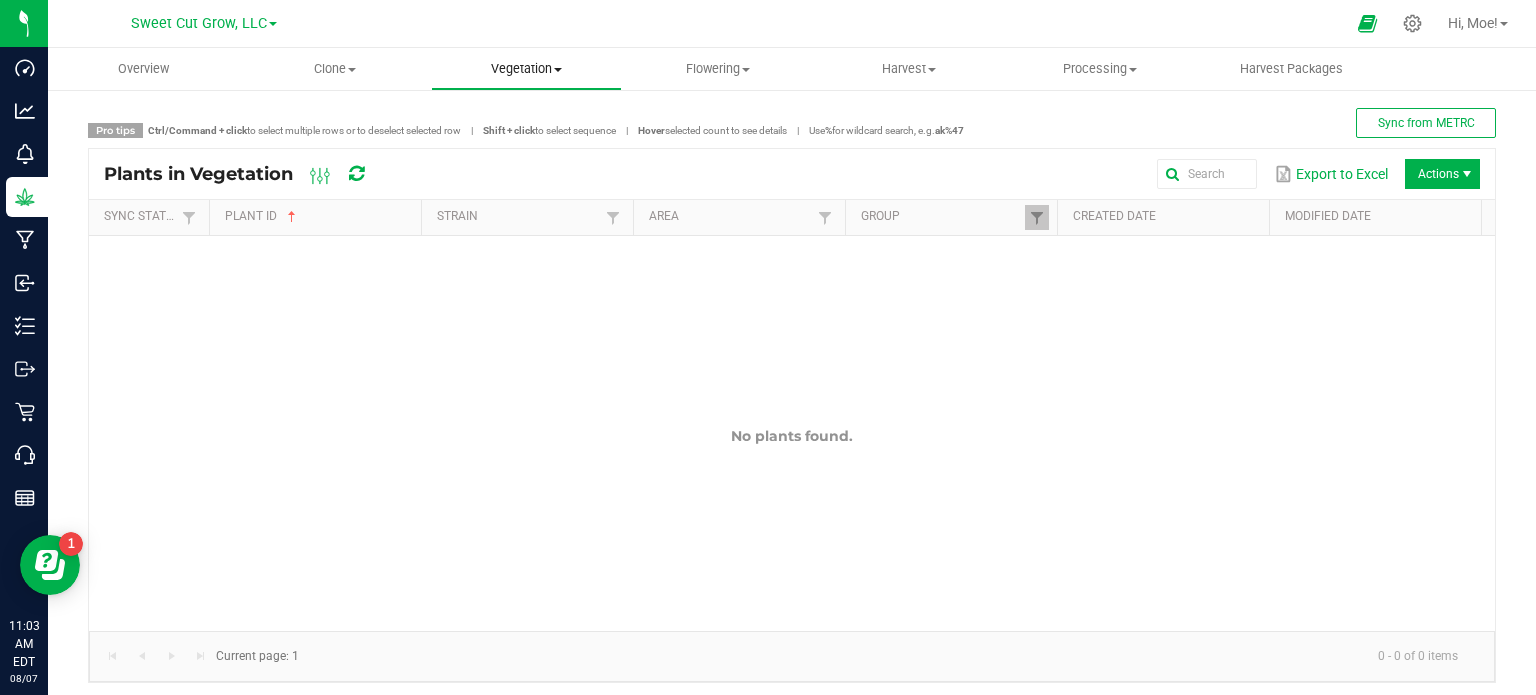 click on "Vegetation
Veg groups
Veg plants
Mother groups
Mother plants
Apply to plants" at bounding box center (526, 69) 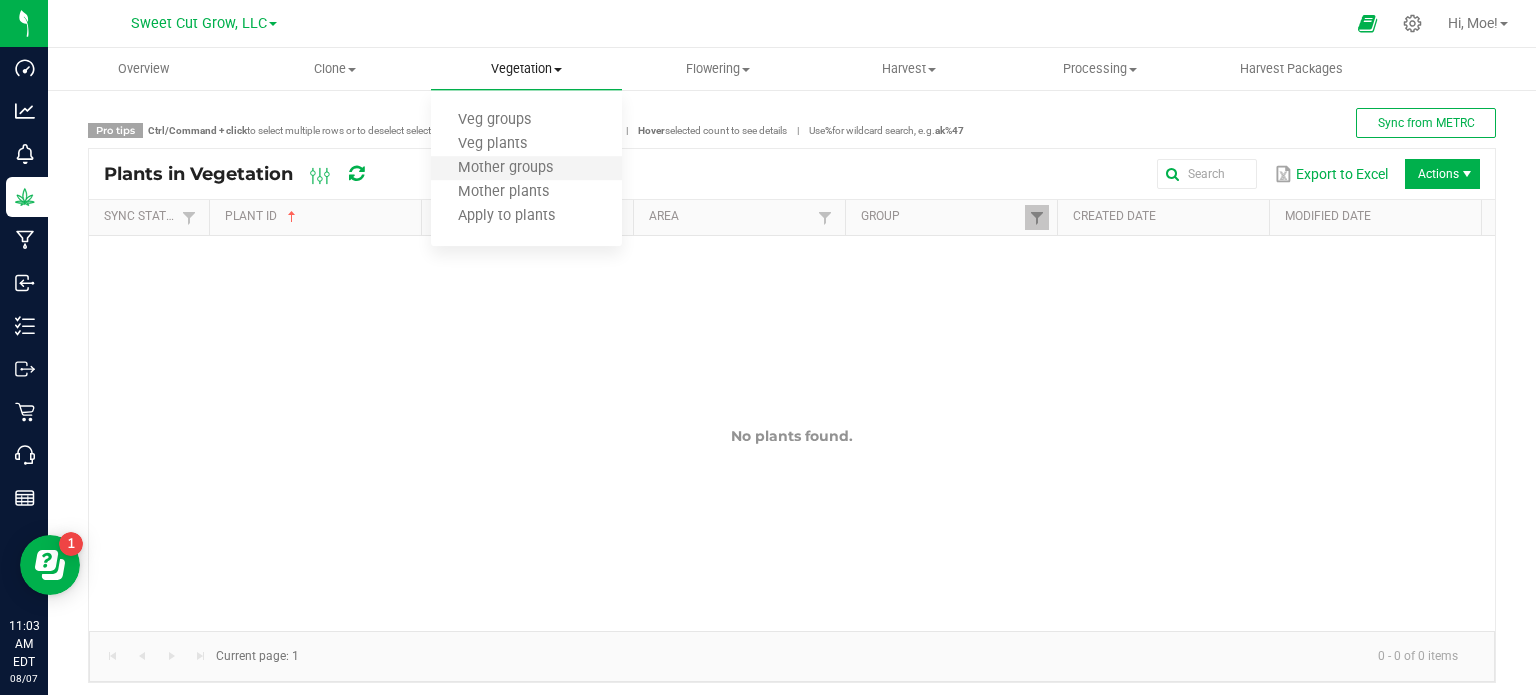 click on "Mother groups" at bounding box center (526, 169) 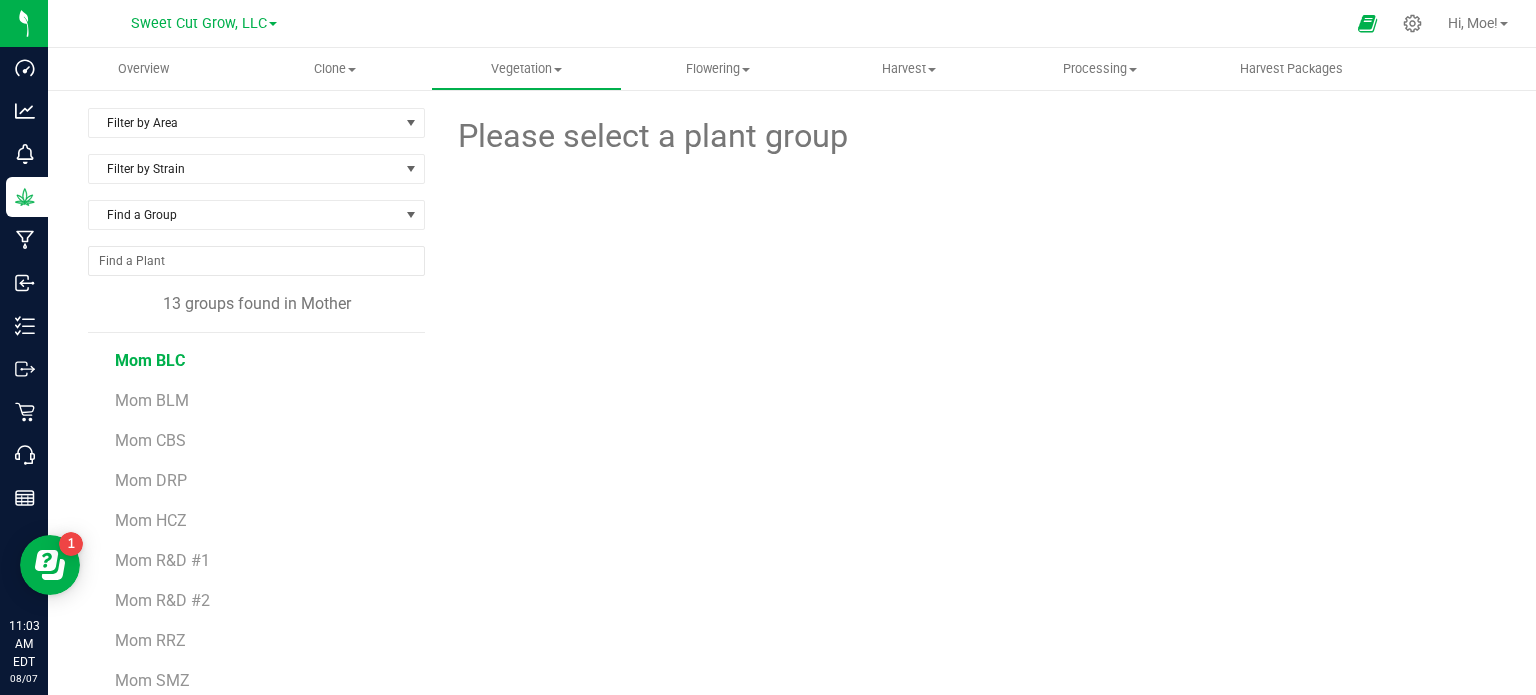 click on "Mom BLC" at bounding box center [150, 360] 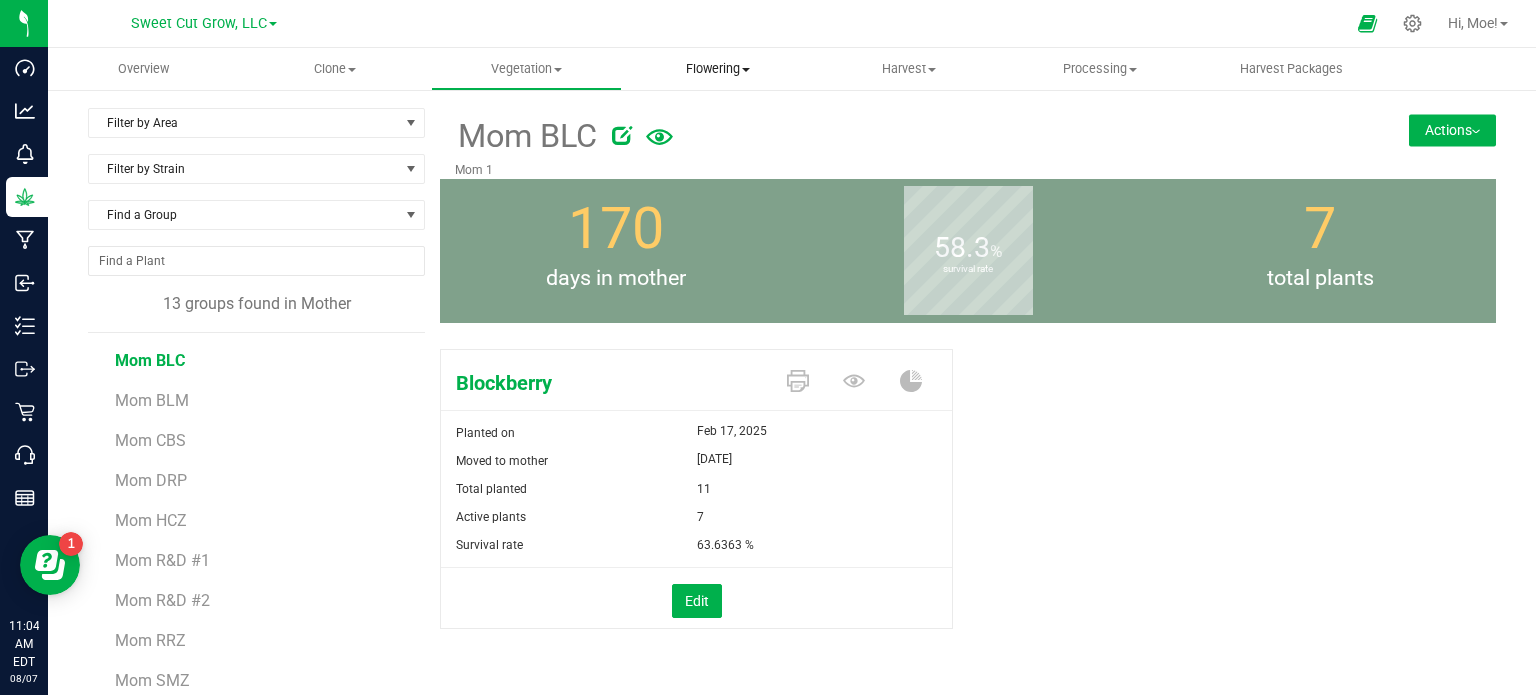 click on "Flowering
Create harvest
Flowering groups
Flowering plants
Apply to plants" at bounding box center [717, 69] 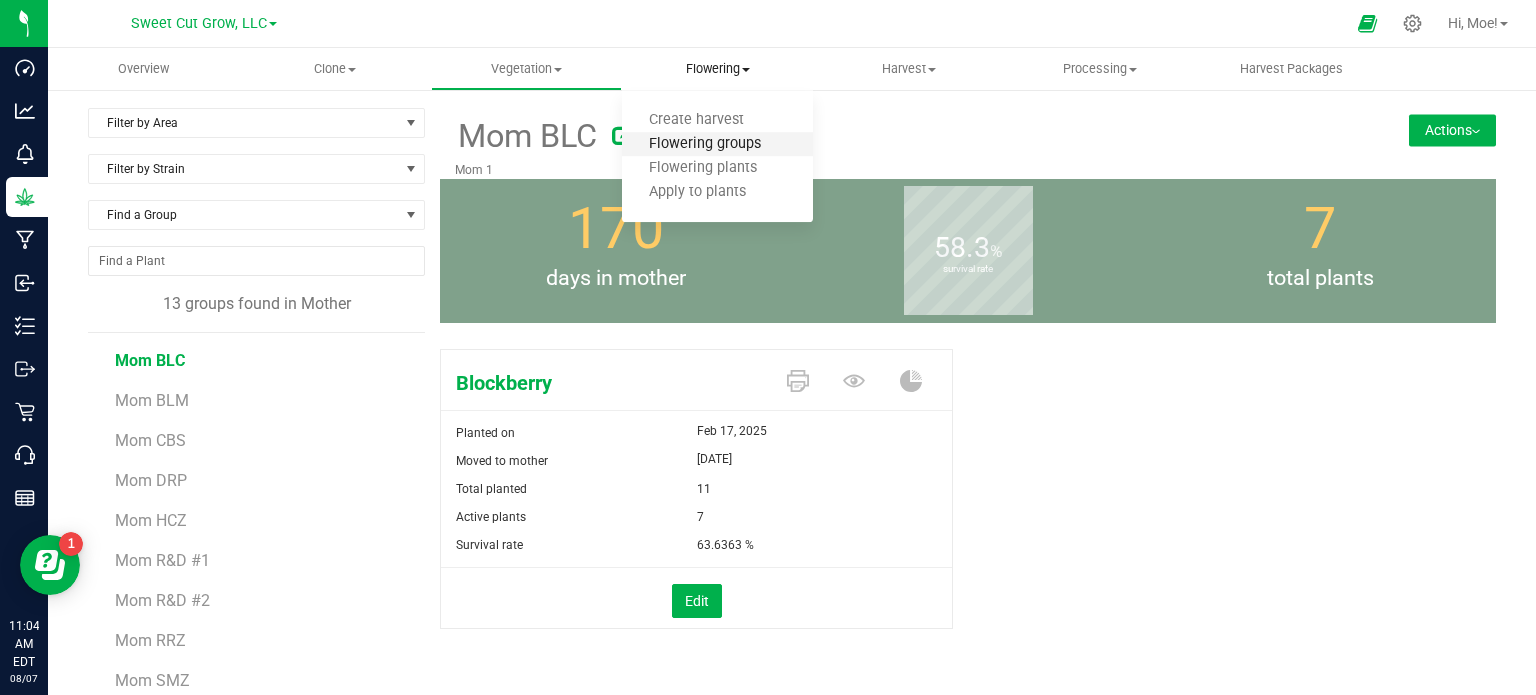 click on "Flowering groups" at bounding box center [705, 144] 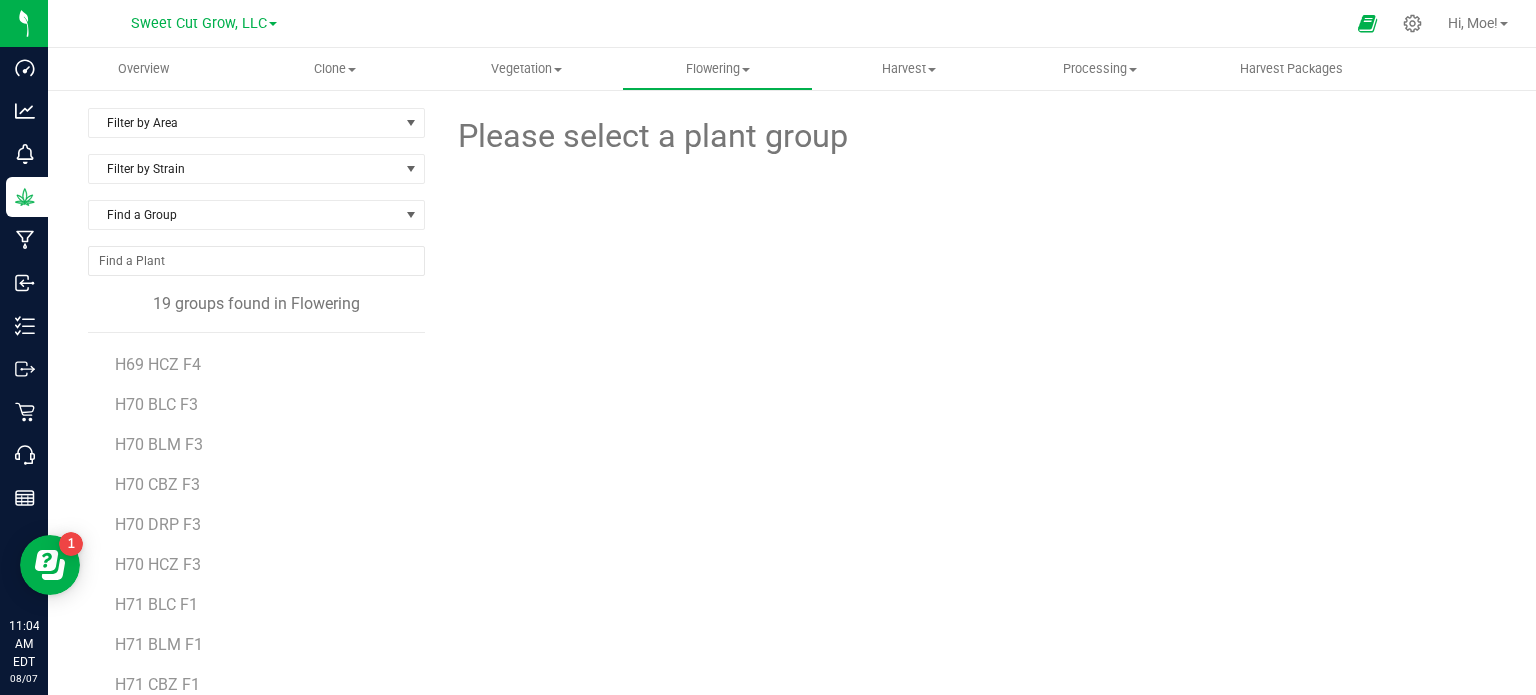 scroll, scrollTop: 275, scrollLeft: 0, axis: vertical 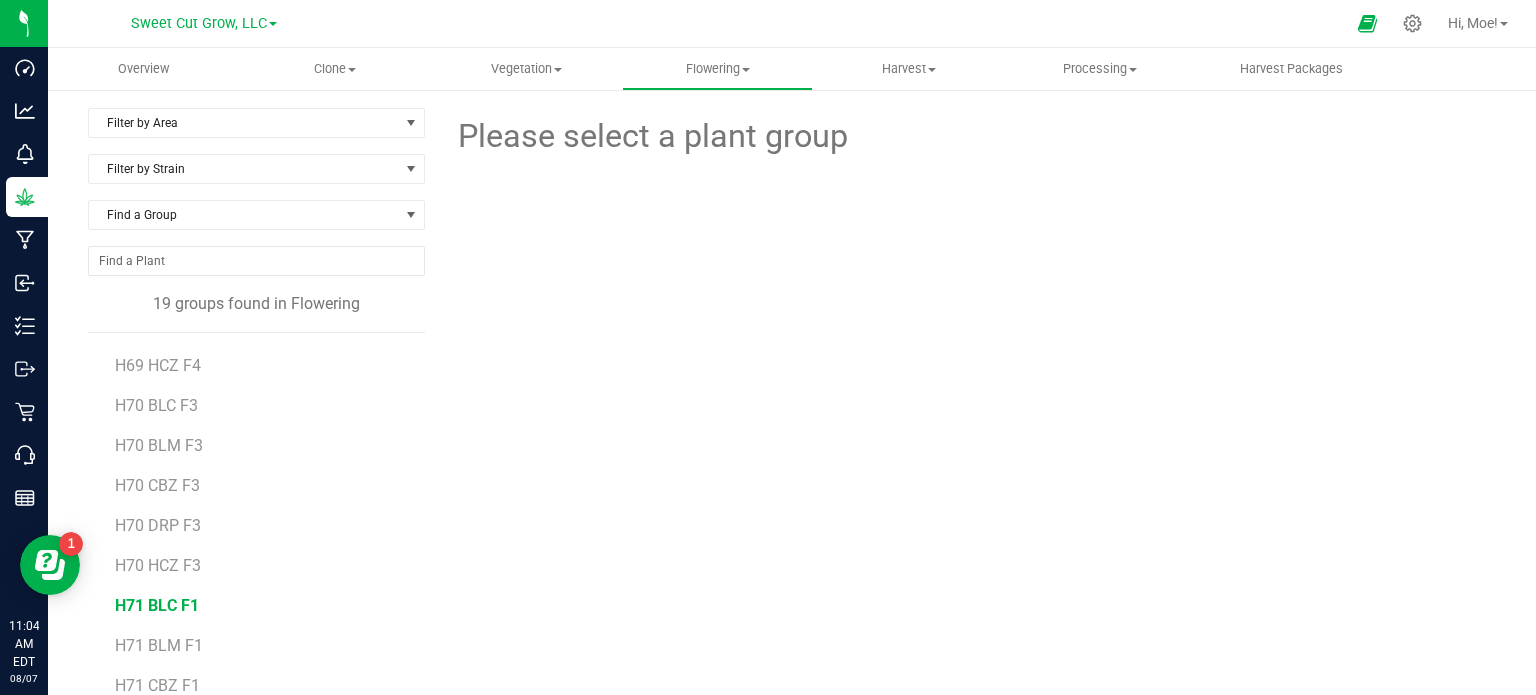 click on "H71 BLC F1" at bounding box center [157, 605] 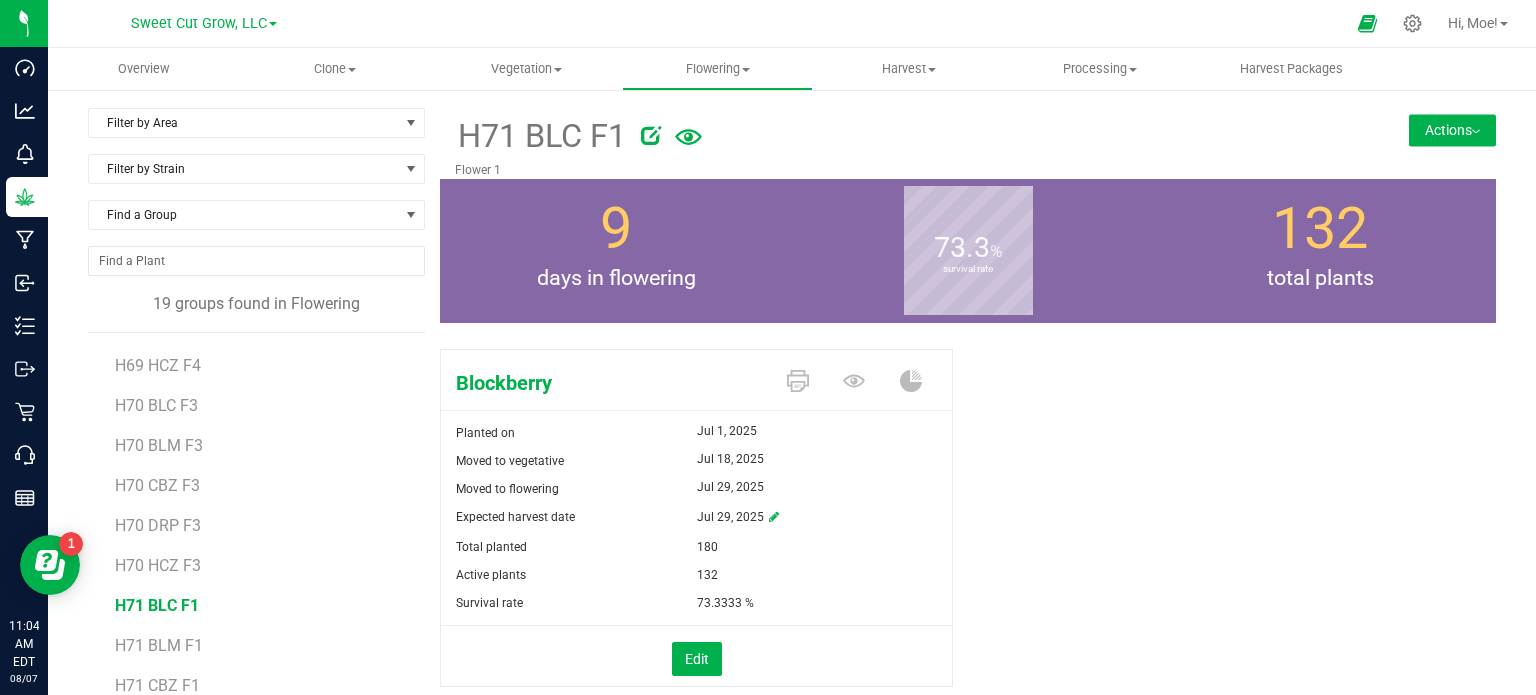 click on "Actions" at bounding box center [1452, 130] 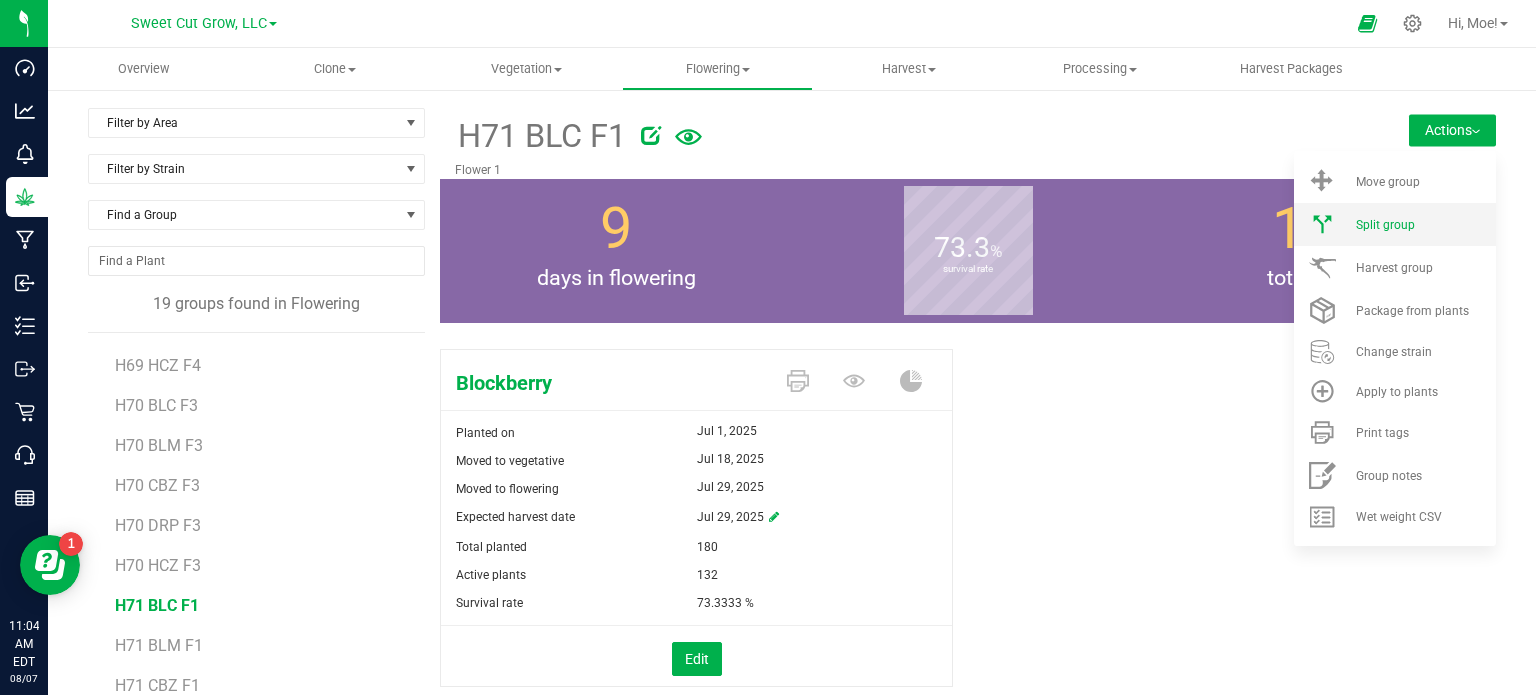 click on "Split group" at bounding box center (1395, 224) 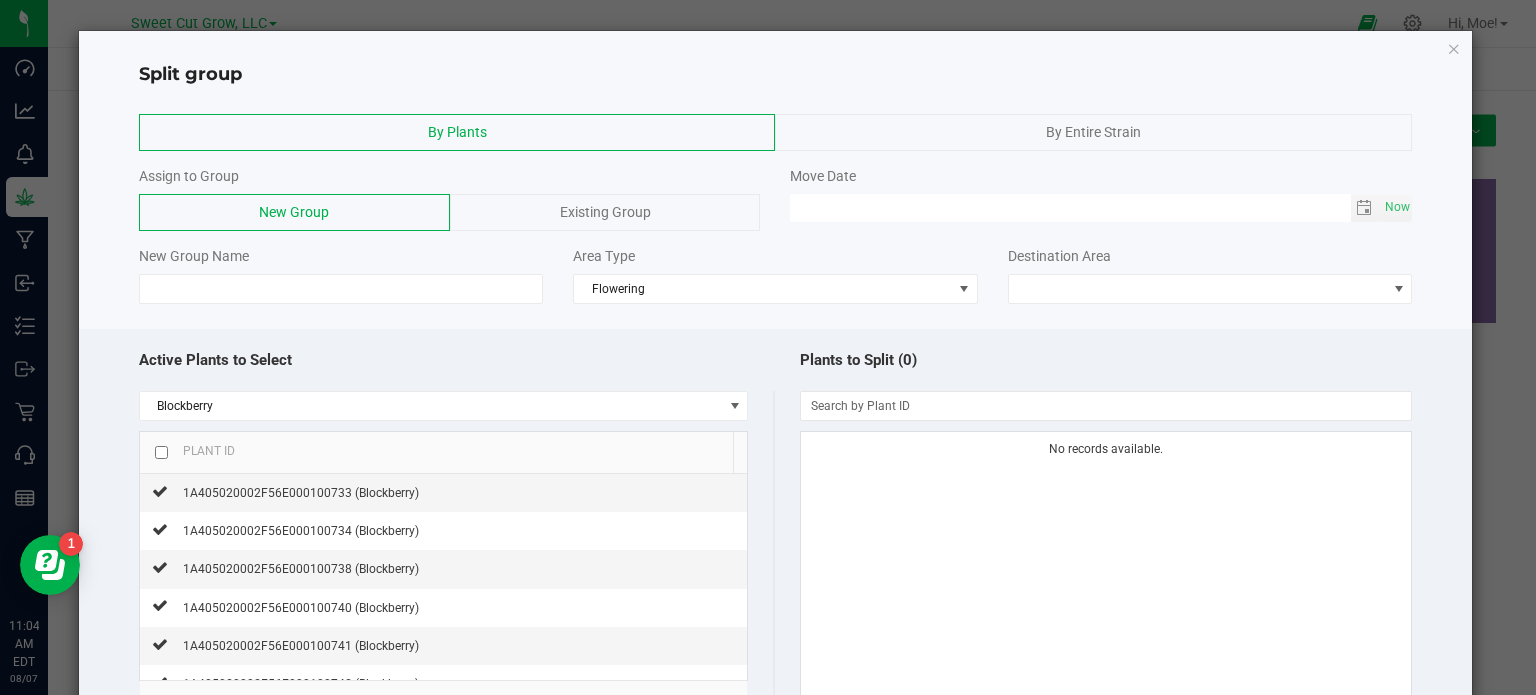 click on "Existing Group" 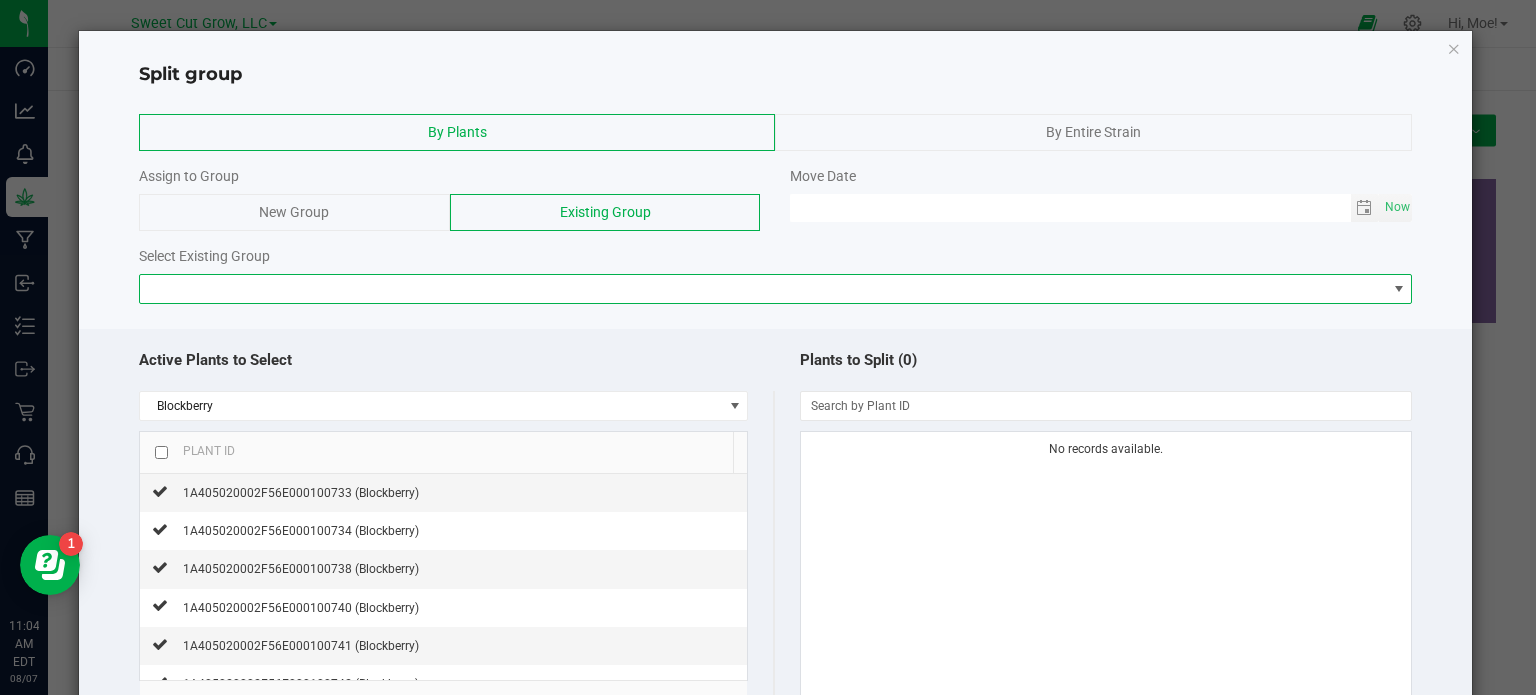 click at bounding box center (763, 289) 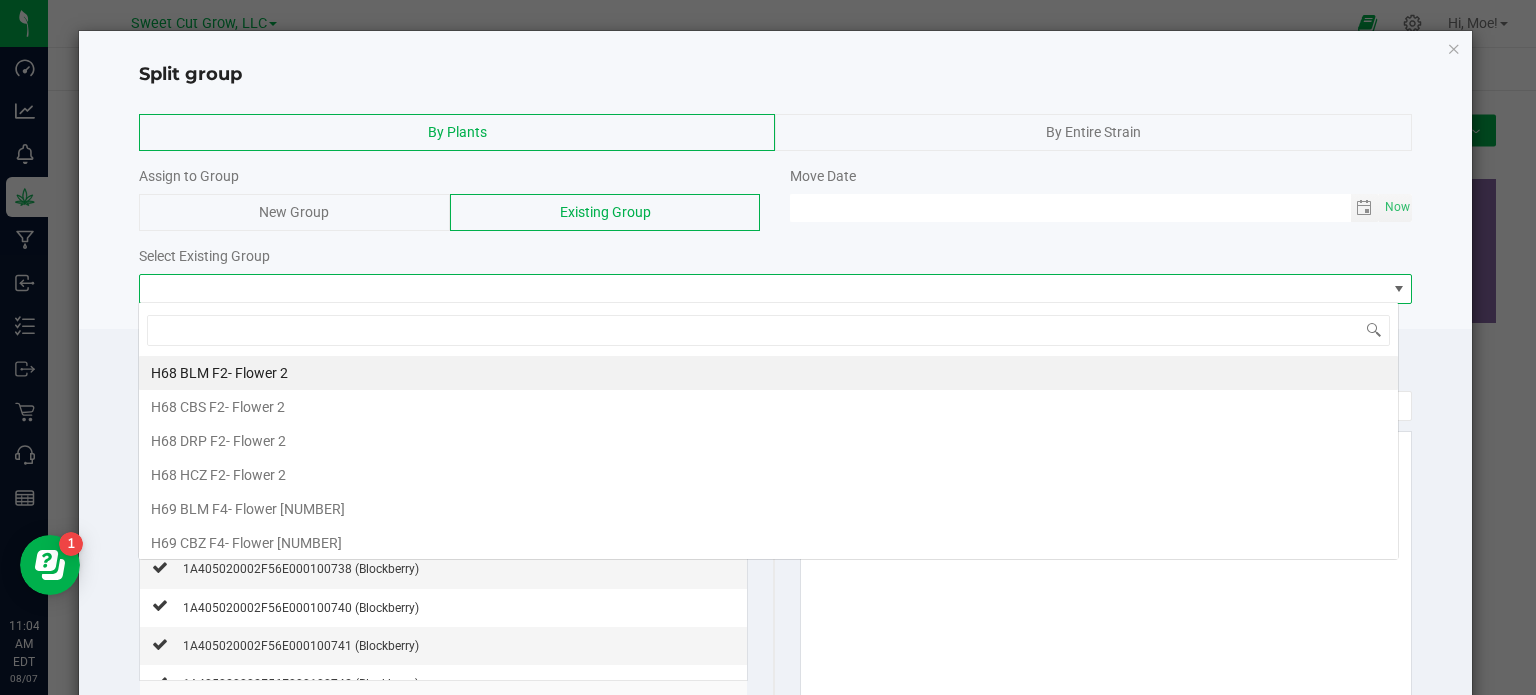 scroll, scrollTop: 99970, scrollLeft: 98739, axis: both 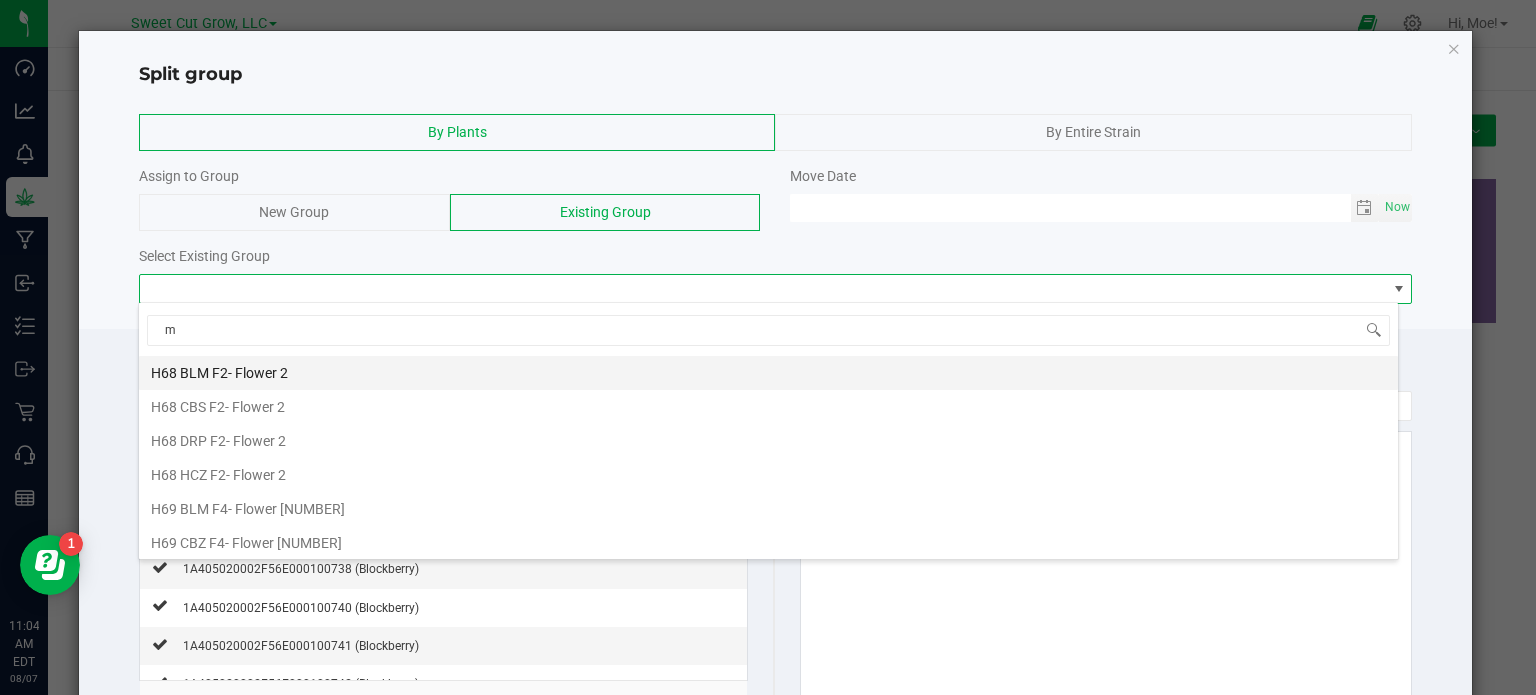 type on "mo" 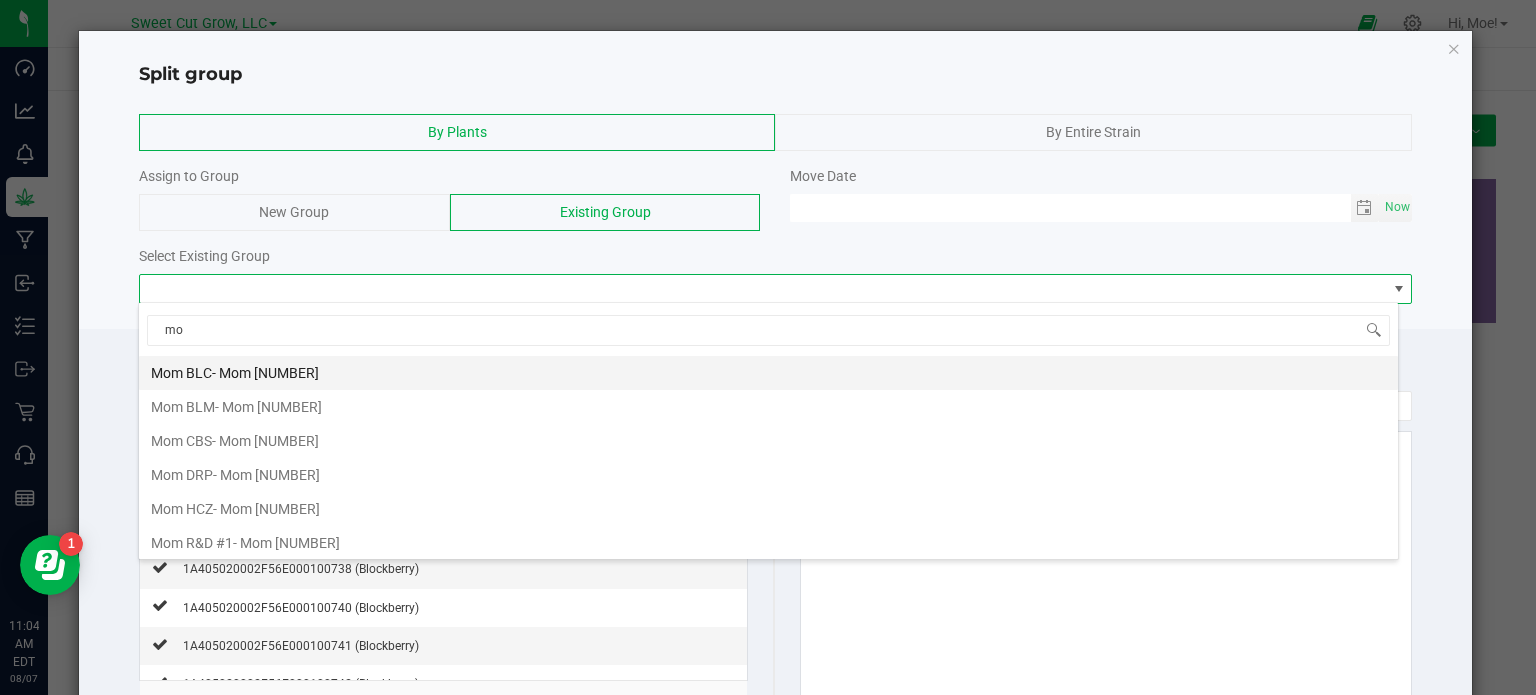 click on "Mom BLC  - Mom 1" at bounding box center (768, 373) 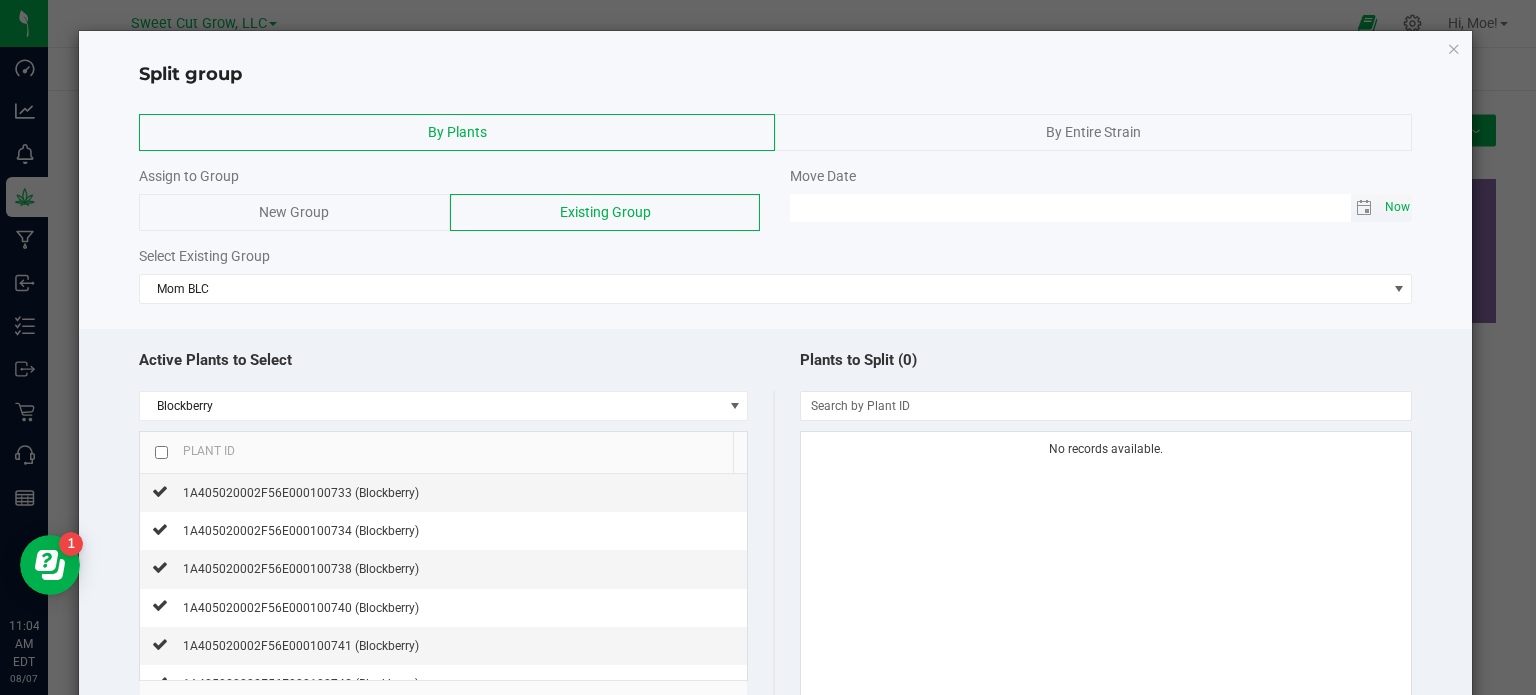 click on "Now" 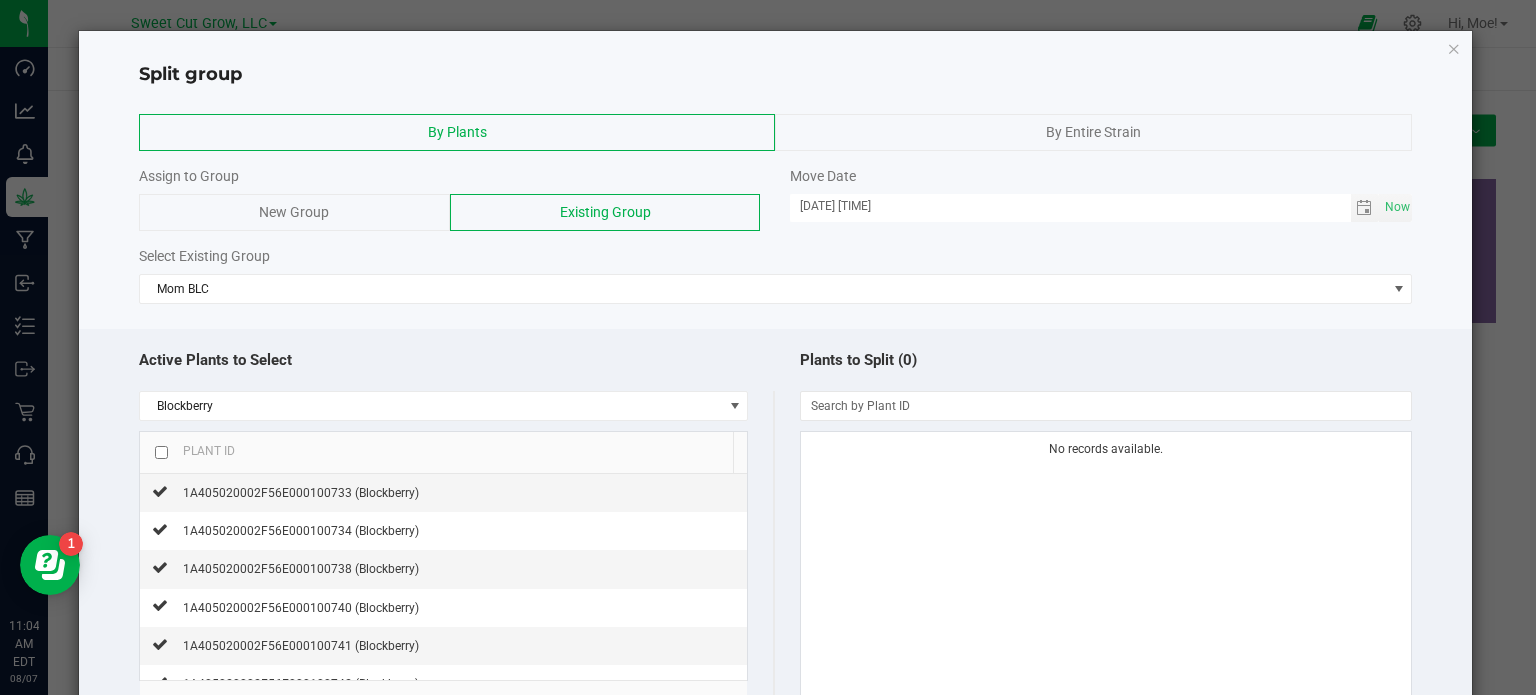 click on "Active Plants to Select" 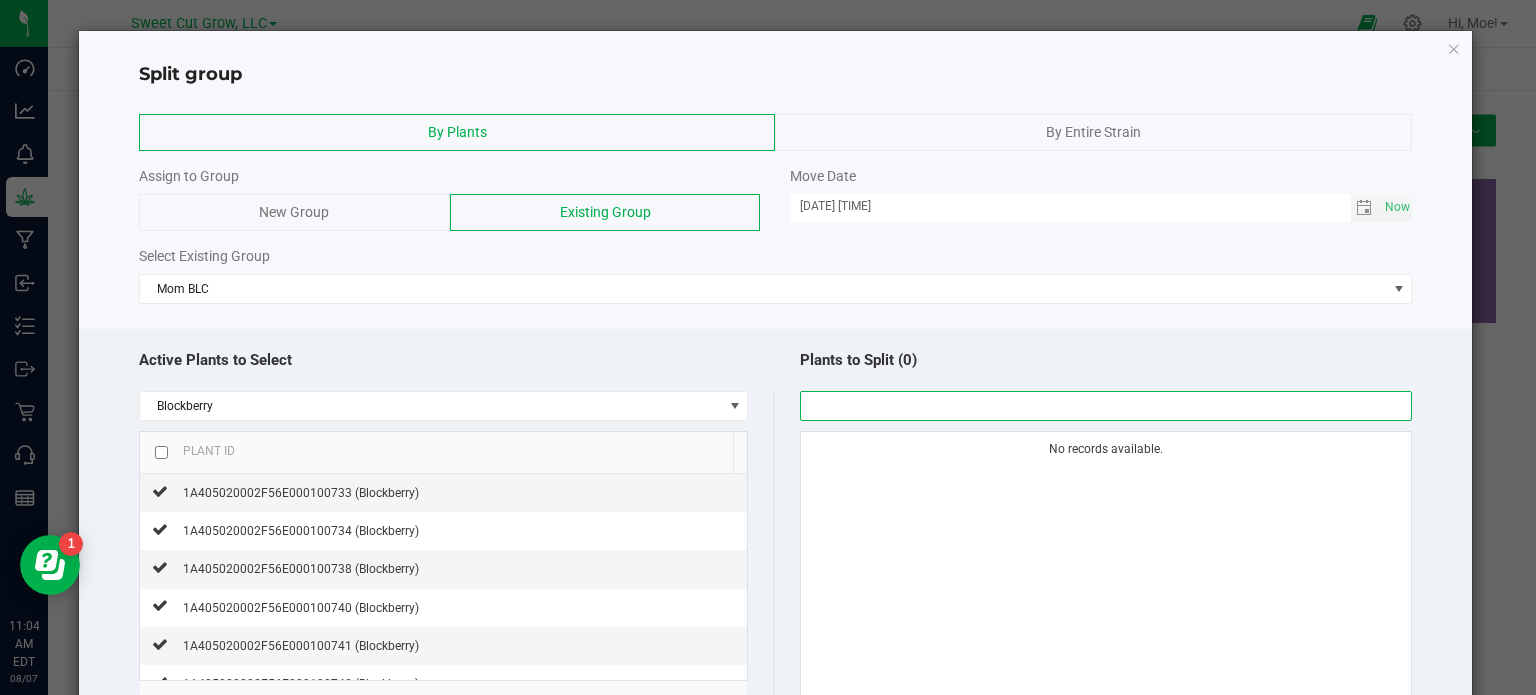 click at bounding box center [1106, 406] 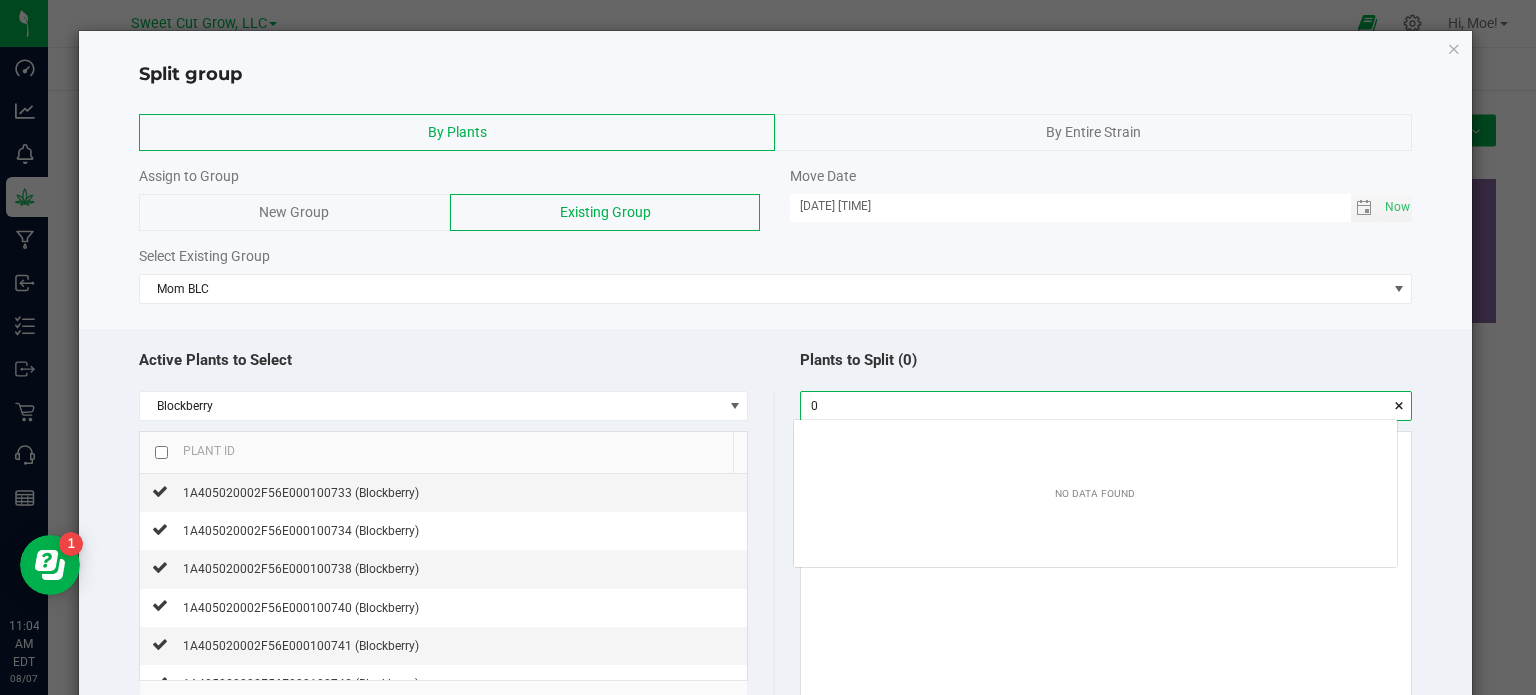 scroll, scrollTop: 99972, scrollLeft: 99396, axis: both 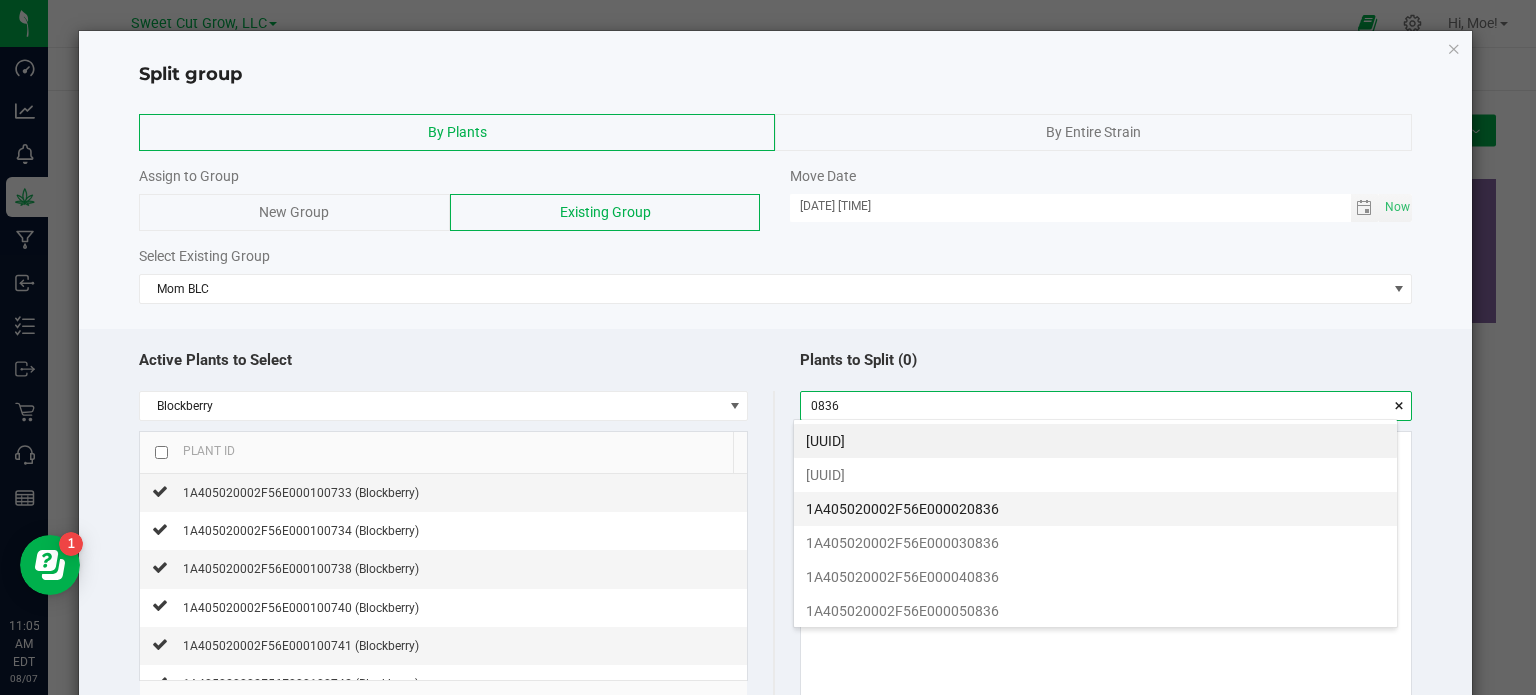 click on "1A405020002F56E000020836" at bounding box center (1095, 509) 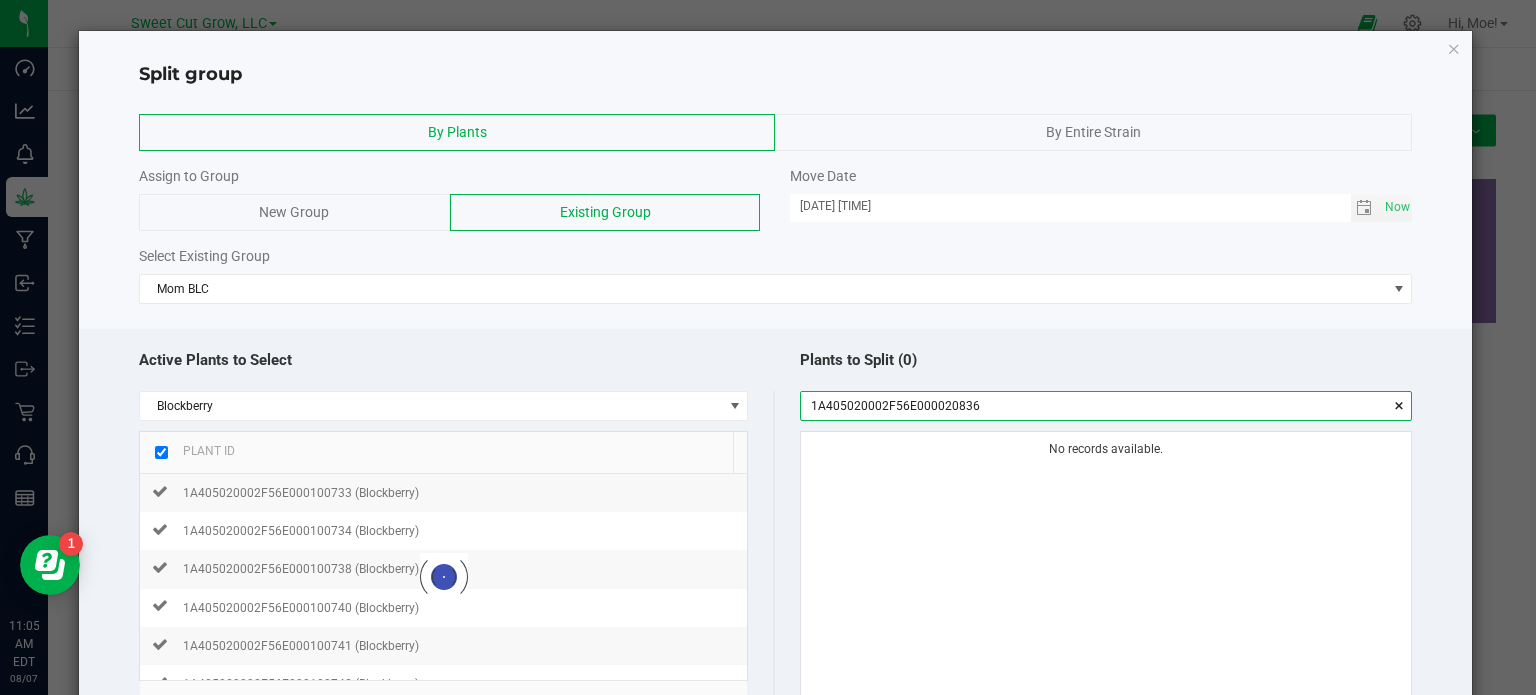 checkbox on "true" 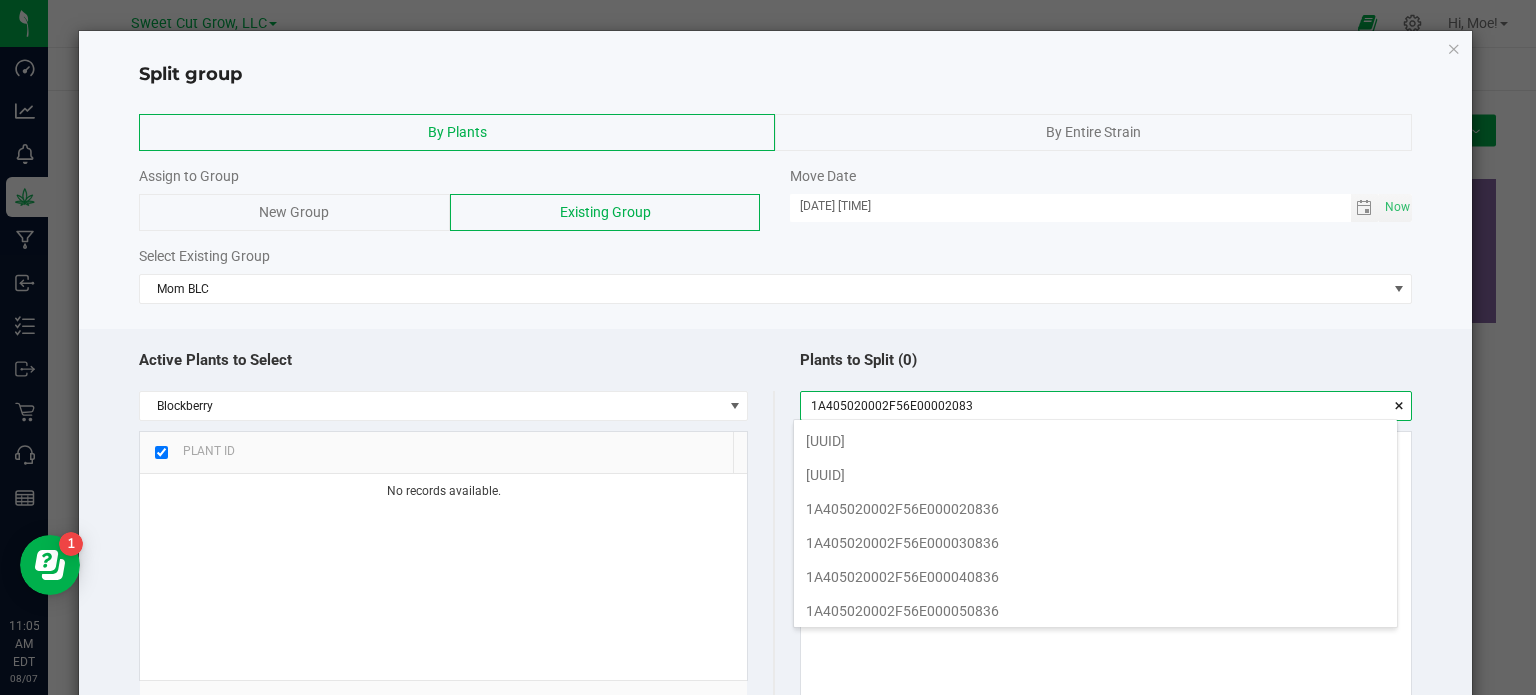 scroll, scrollTop: 99972, scrollLeft: 99396, axis: both 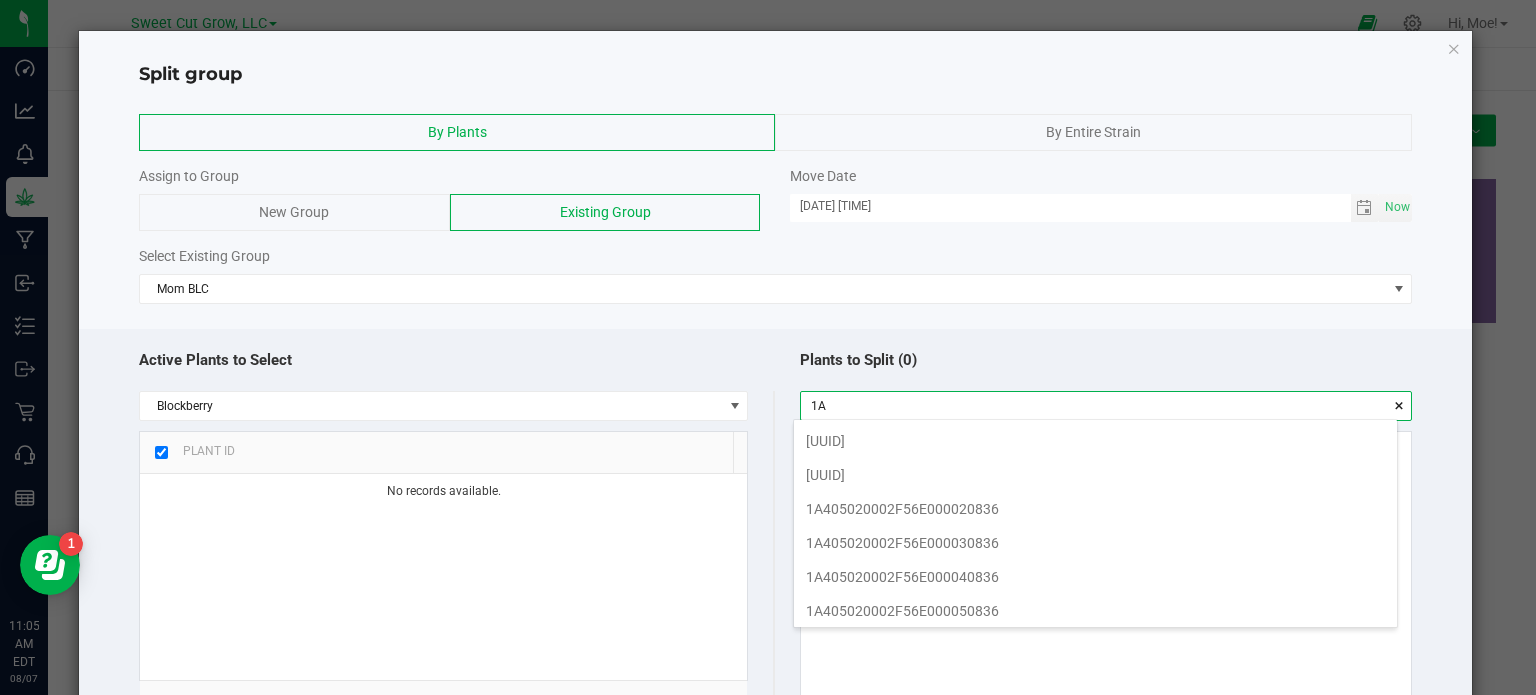 type on "1" 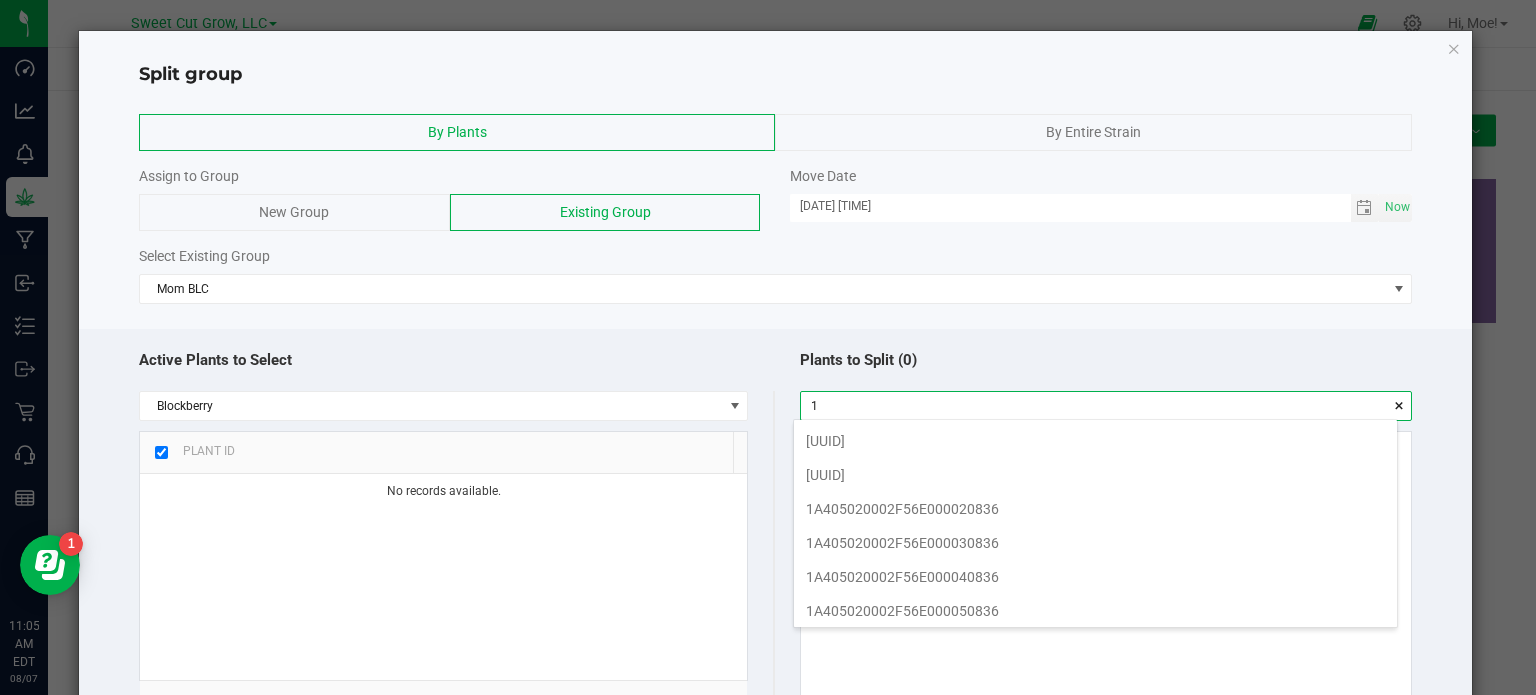 type 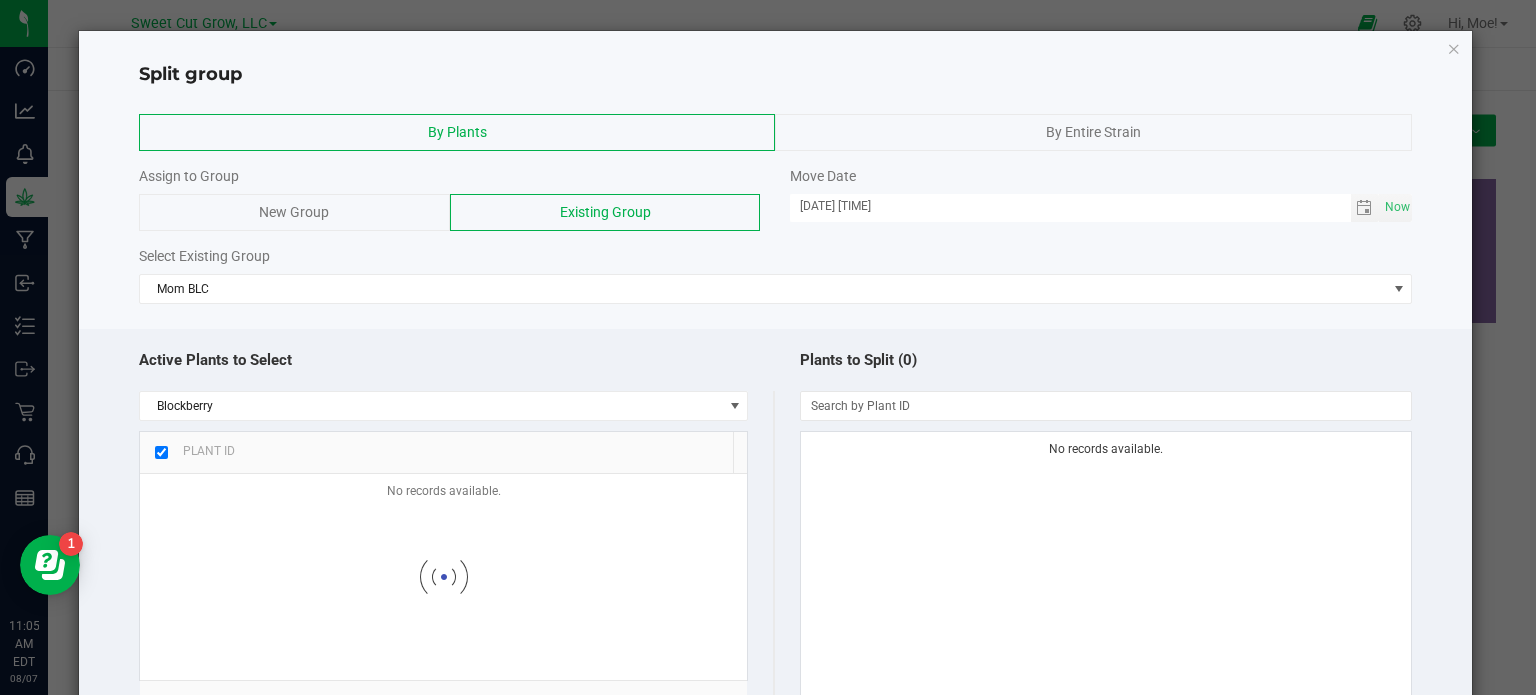 click on "Active Plants to Select" 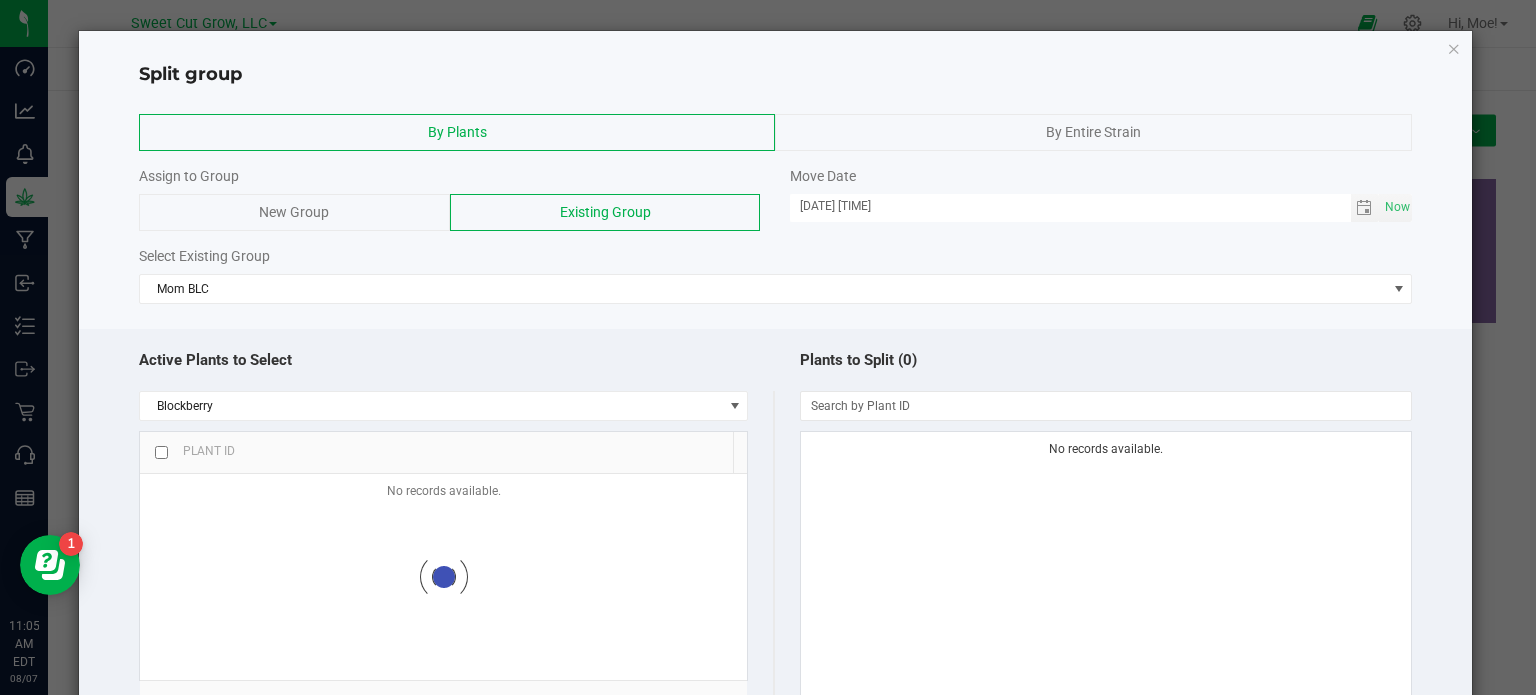 checkbox on "false" 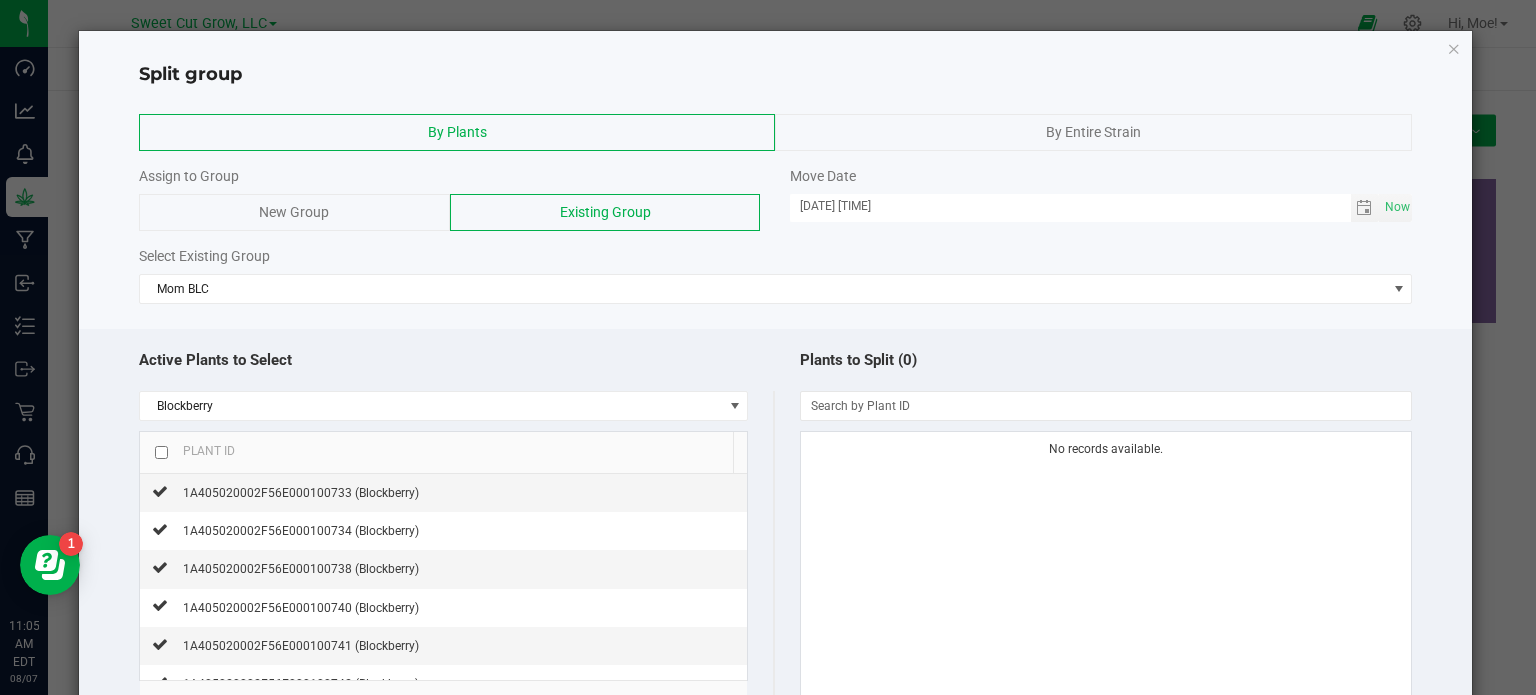 click on "Active Plants to Select" 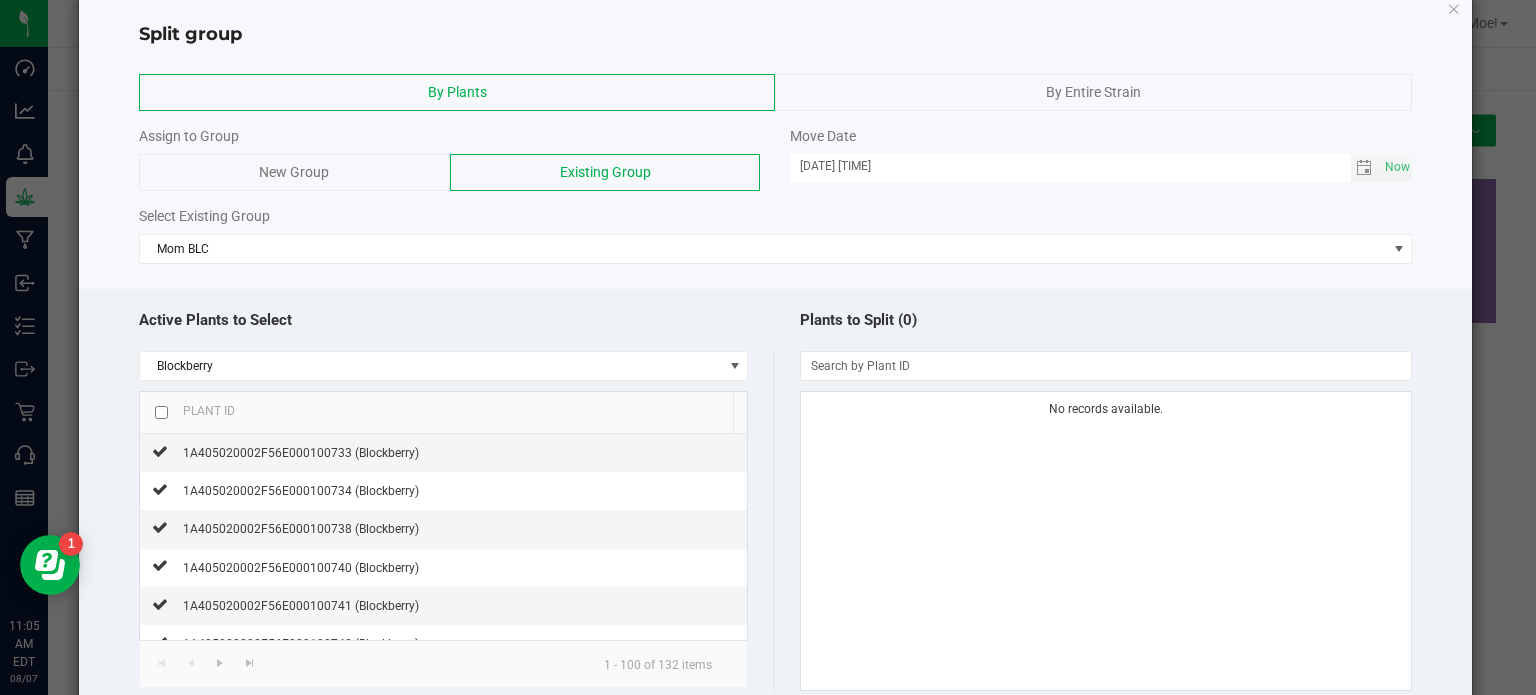 scroll, scrollTop: 80, scrollLeft: 0, axis: vertical 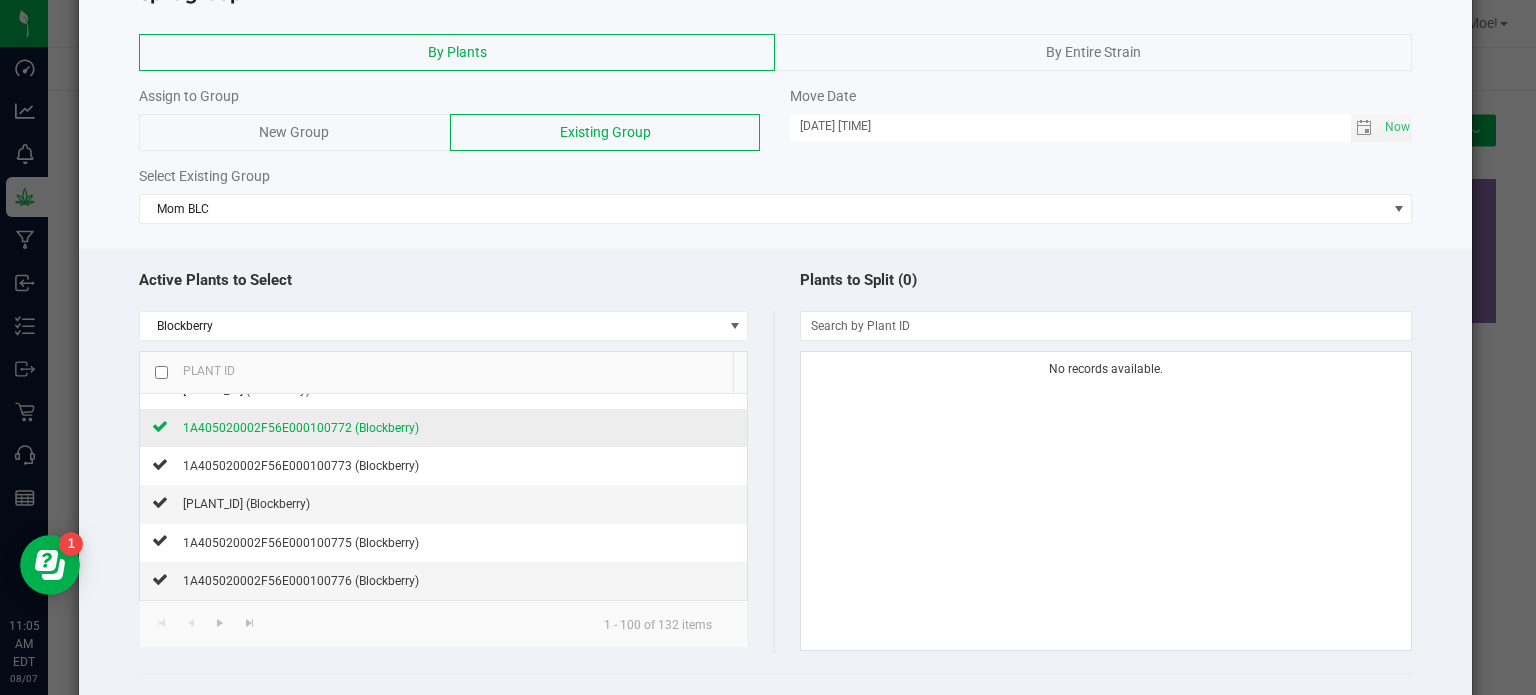 click on "1A405020002F56E000100772 (Blockberry)" 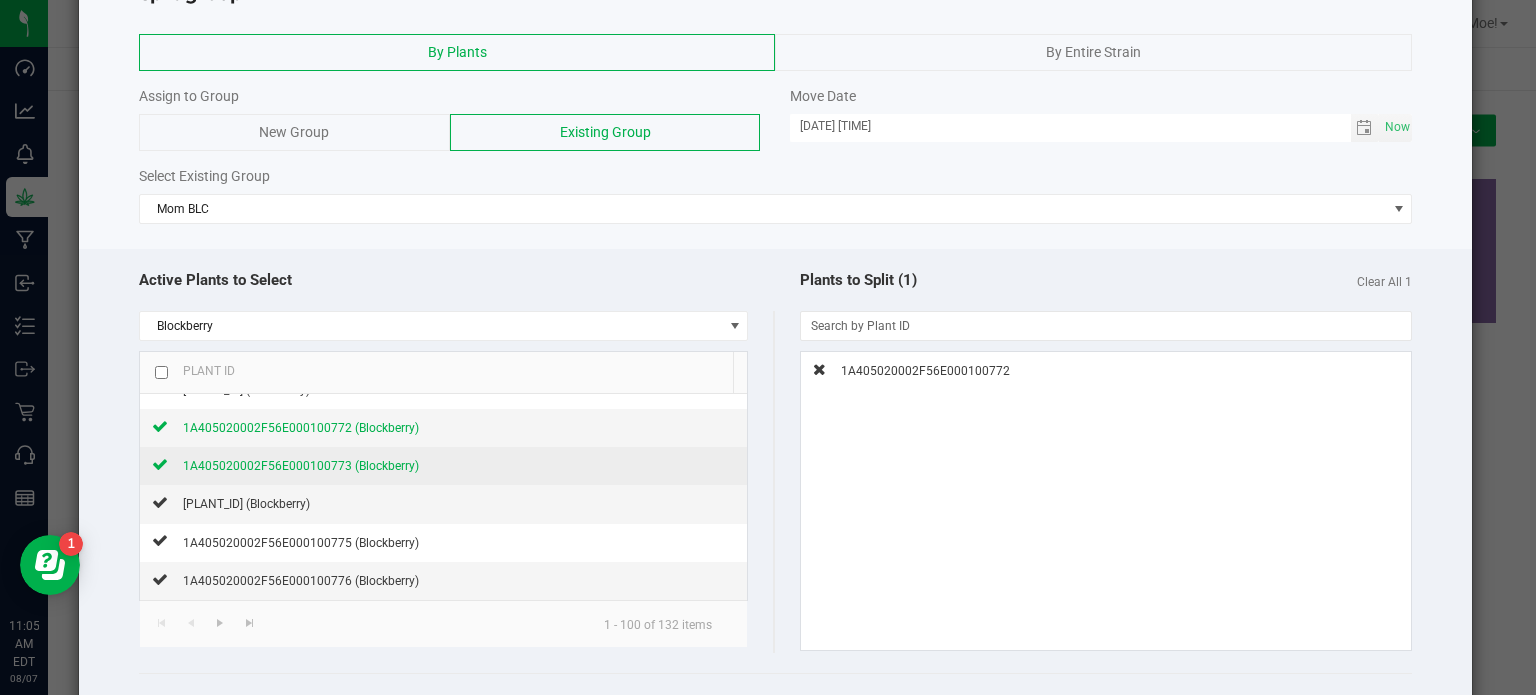 click on "1A405020002F56E000100773 (Blockberry)" 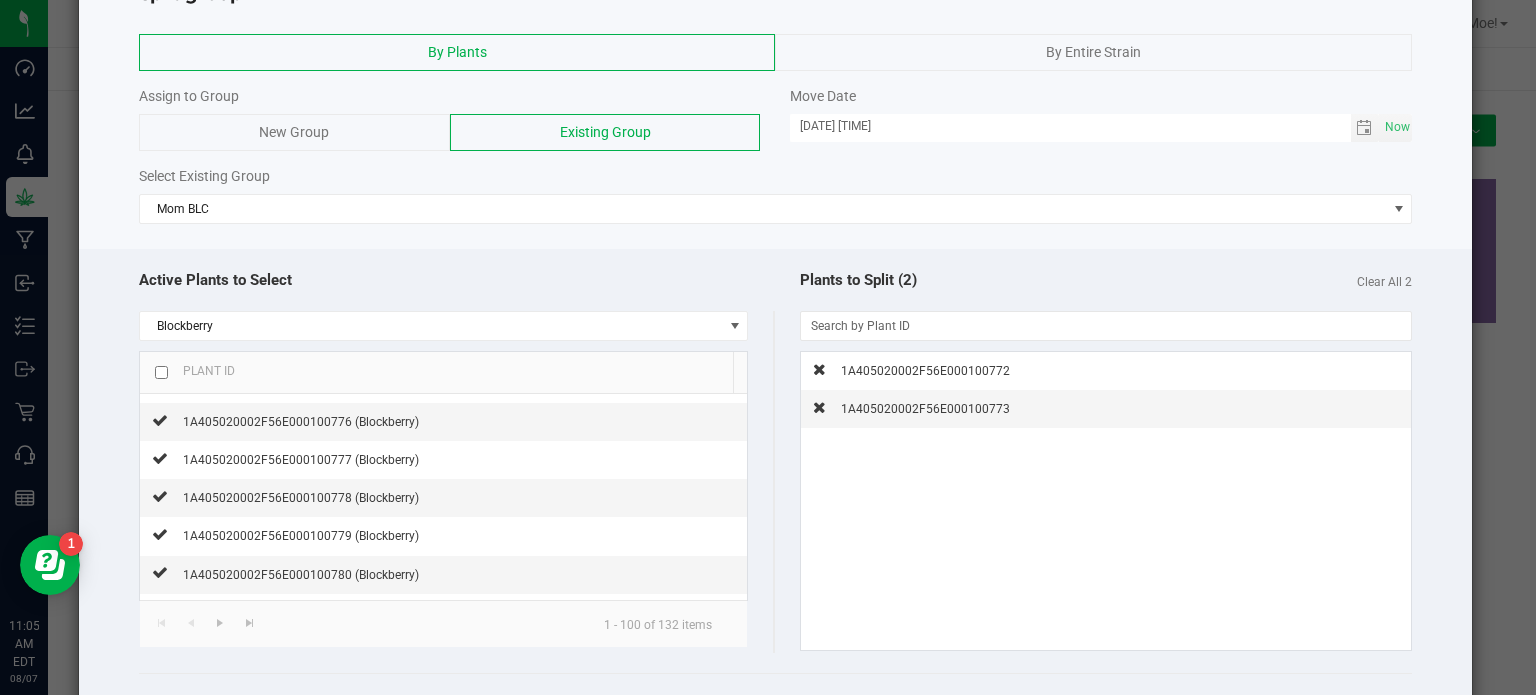 scroll, scrollTop: 680, scrollLeft: 0, axis: vertical 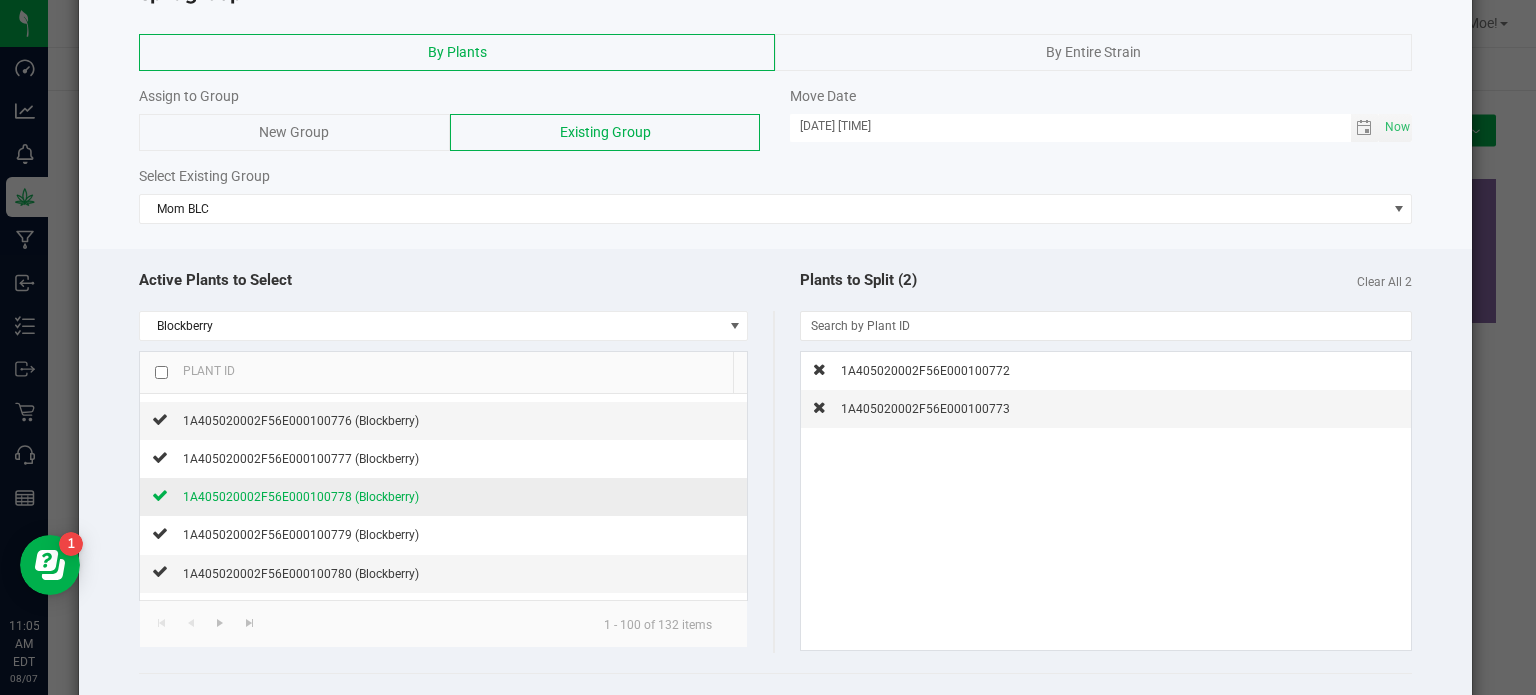 click on "1A405020002F56E000100778 (Blockberry)" 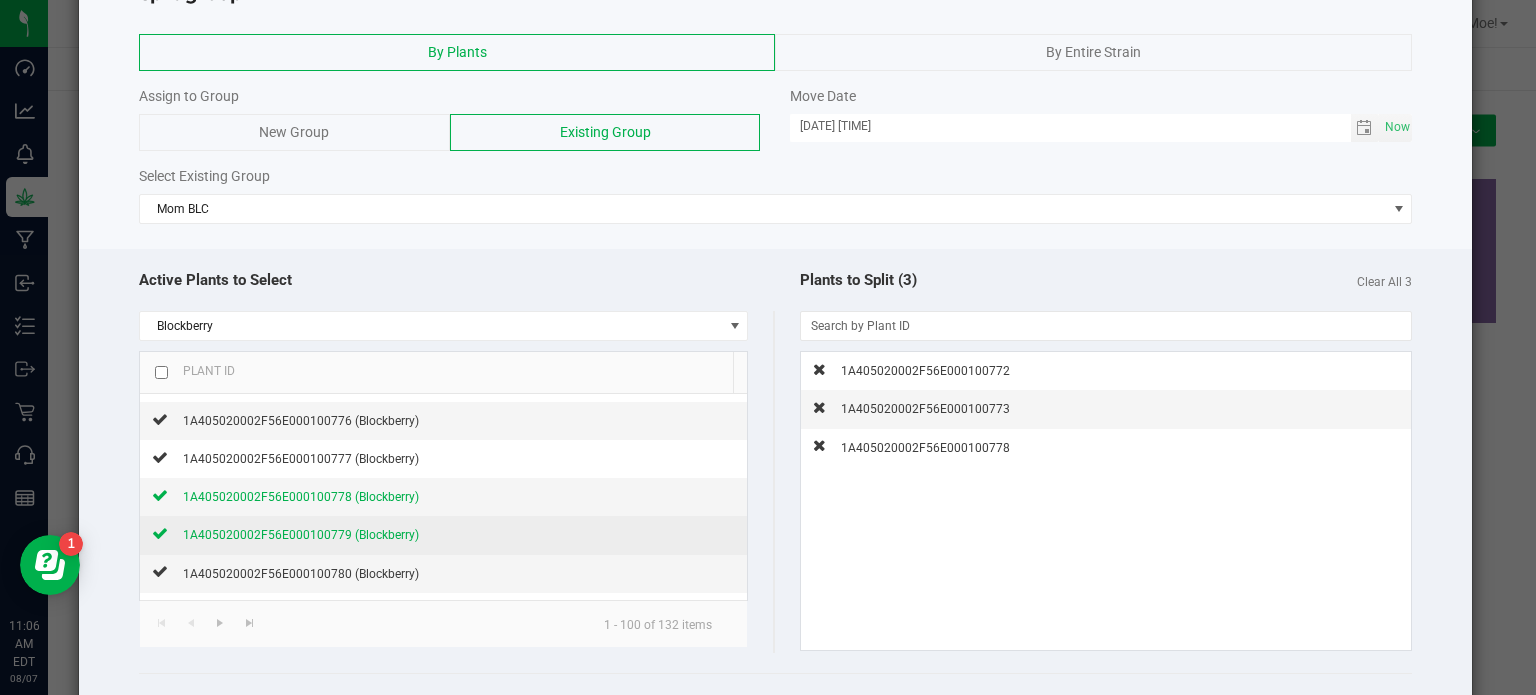 click on "1A405020002F56E000100779 (Blockberry)" 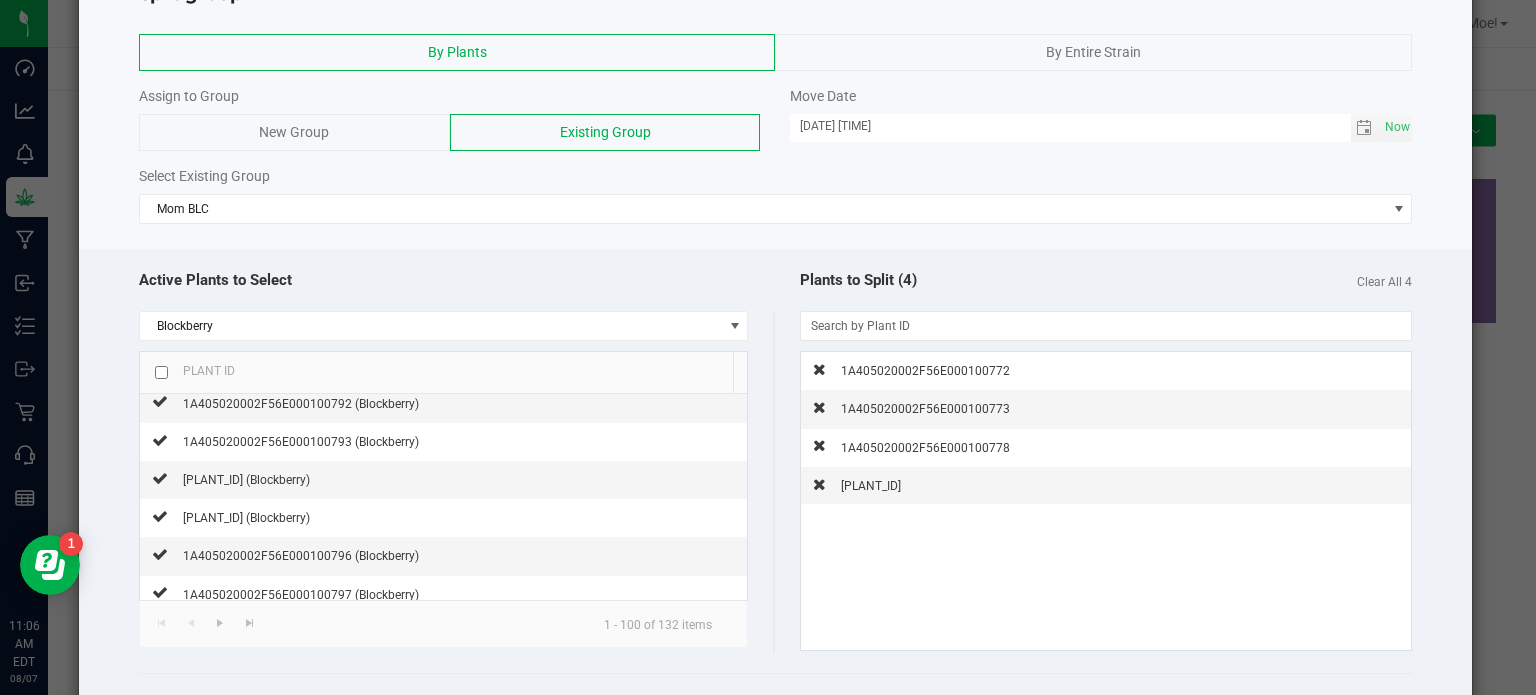 scroll, scrollTop: 1240, scrollLeft: 0, axis: vertical 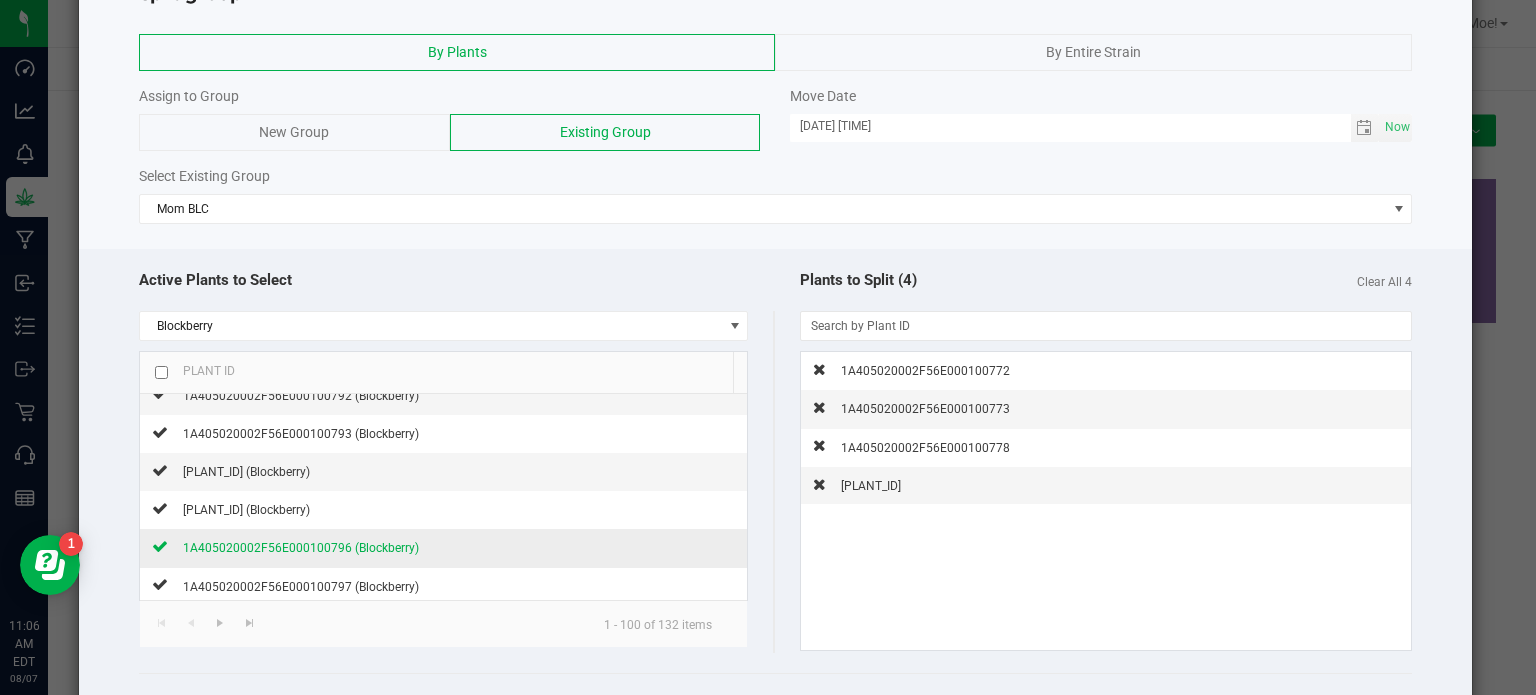 click on "1A405020002F56E000100796 (Blockberry)" 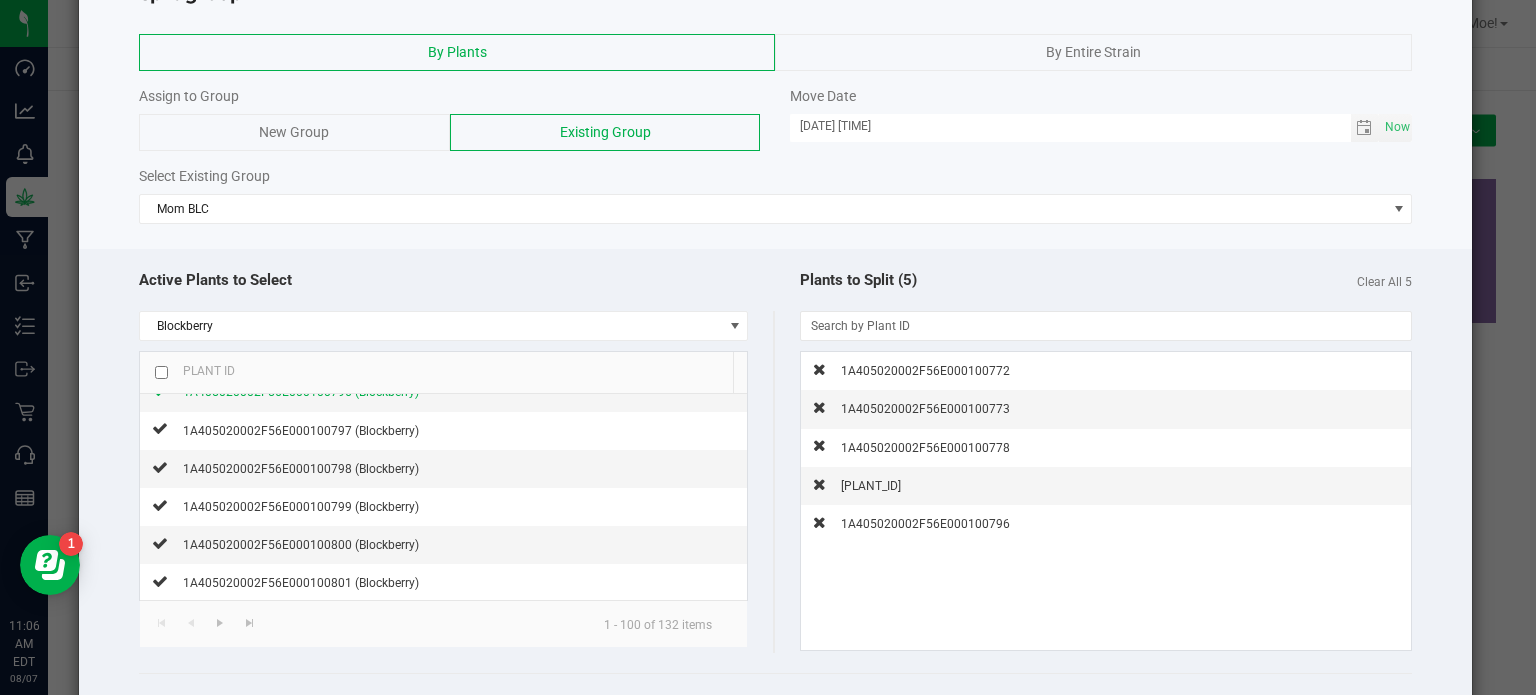 scroll, scrollTop: 1433, scrollLeft: 0, axis: vertical 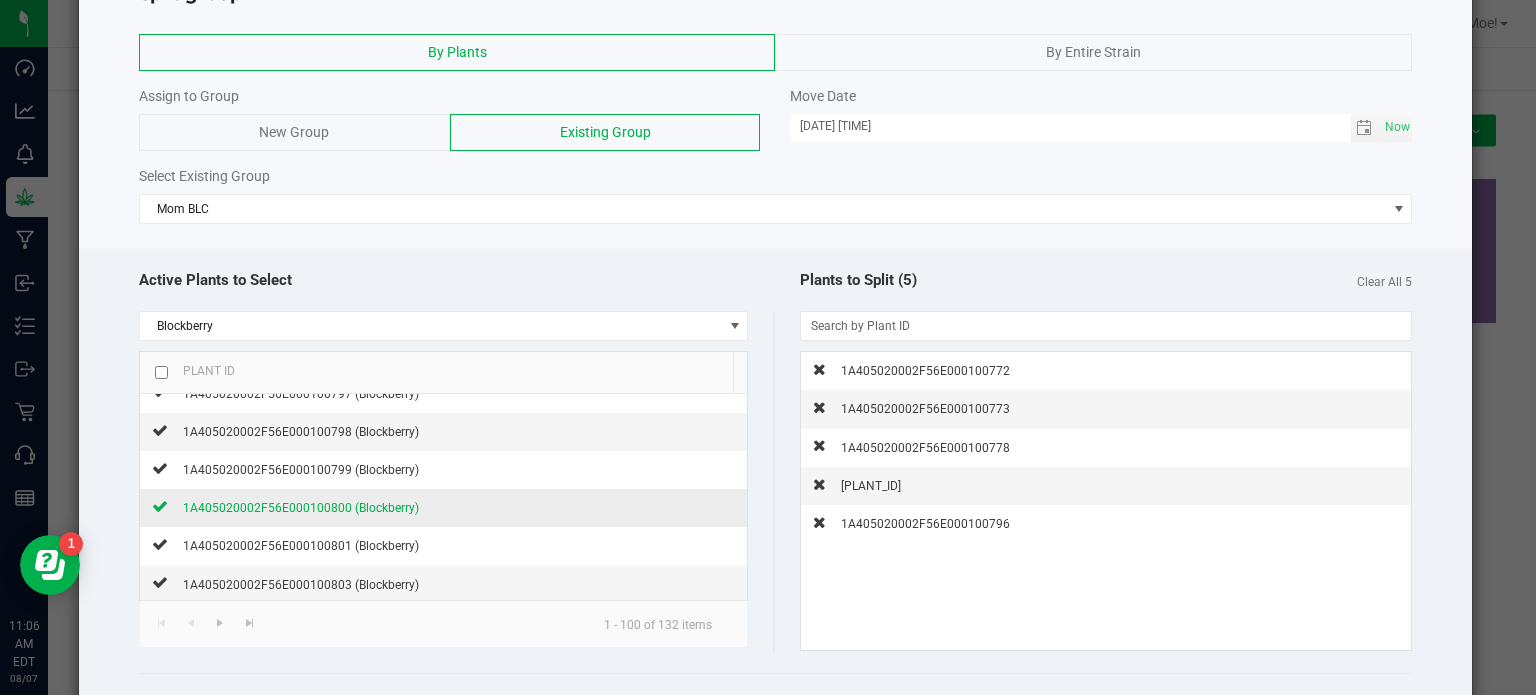 click on "1A405020002F56E000100800 (Blockberry)" 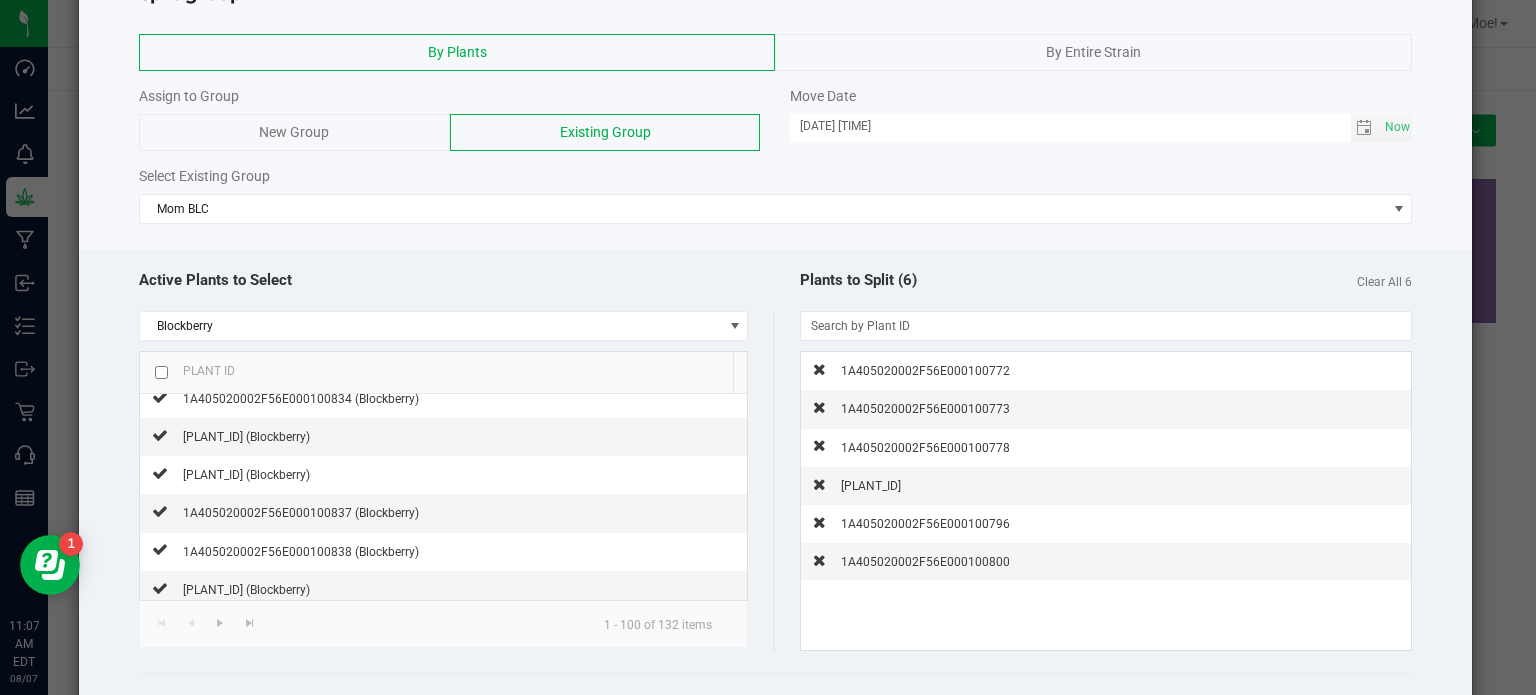 scroll, scrollTop: 2433, scrollLeft: 0, axis: vertical 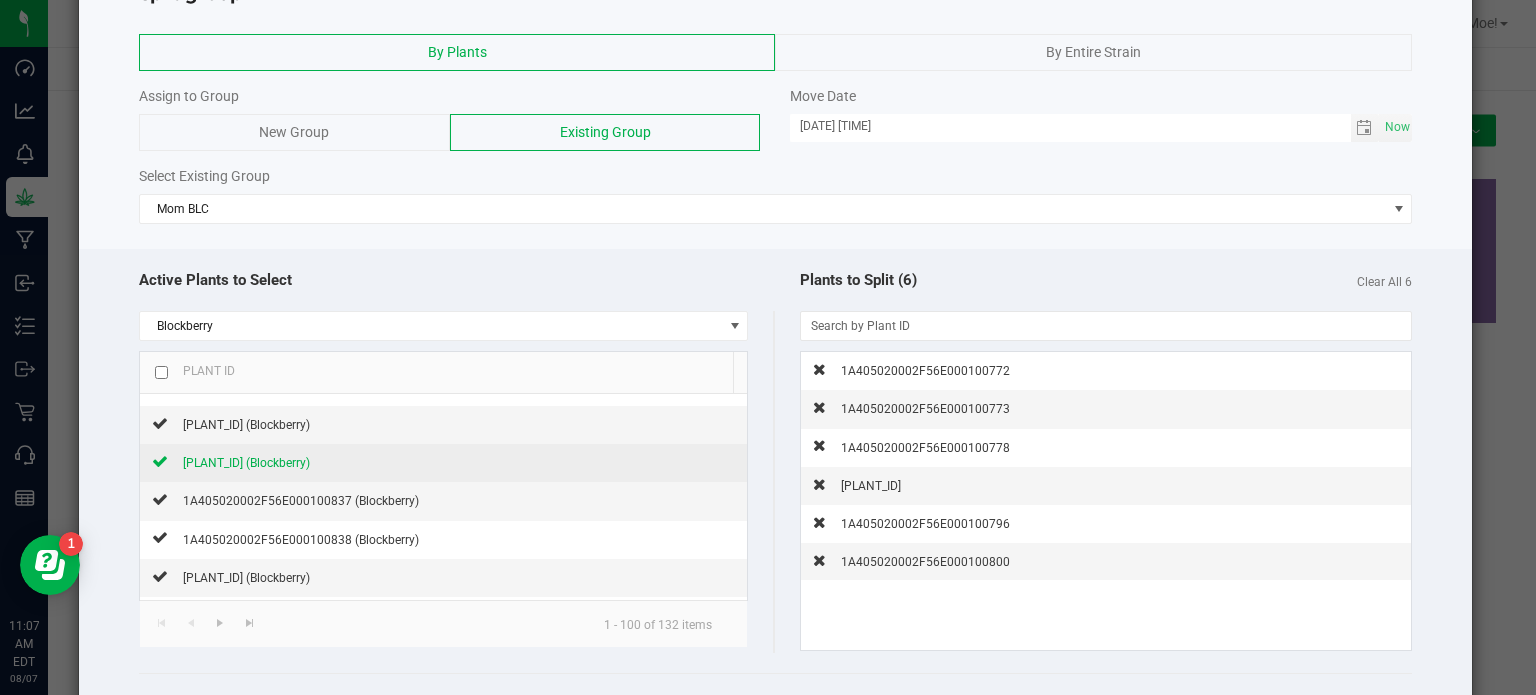 click on "[PLANT_ID] (Blockberry)" 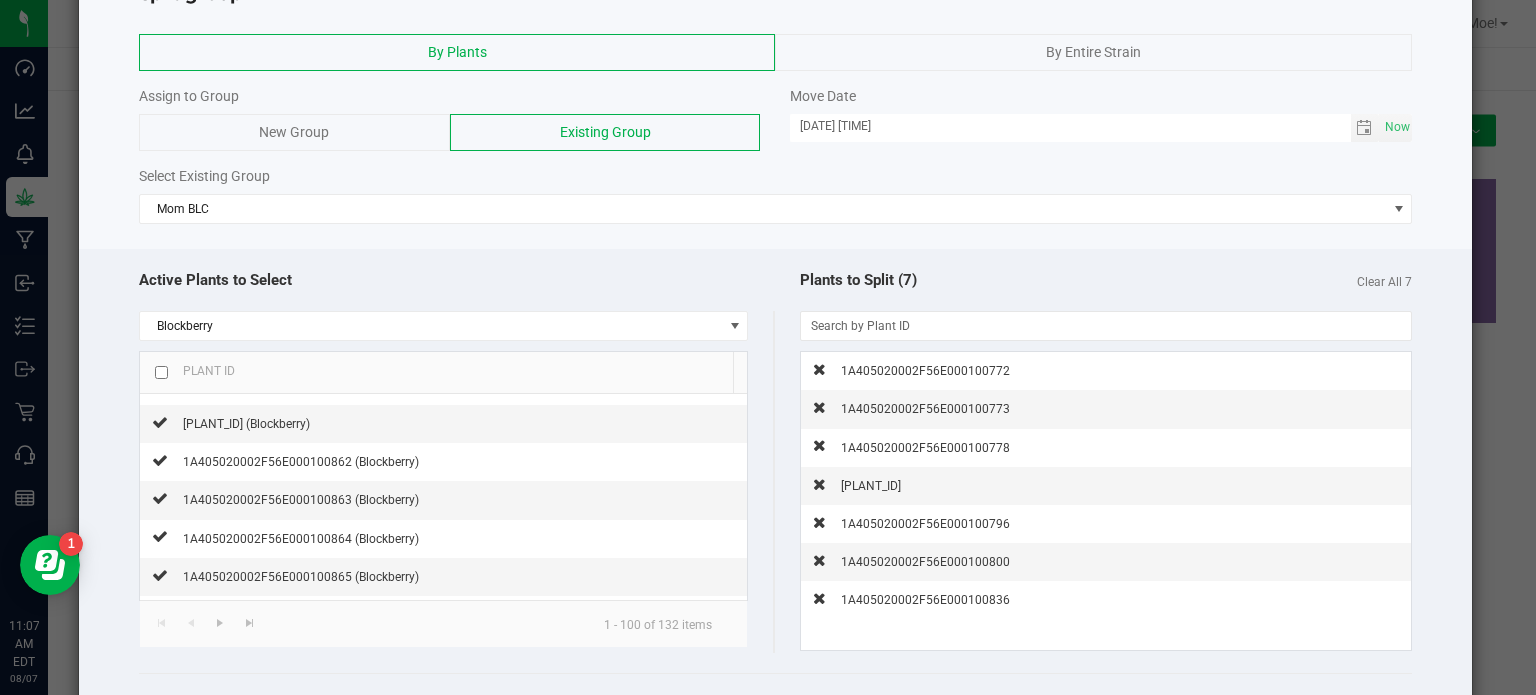 scroll, scrollTop: 3353, scrollLeft: 0, axis: vertical 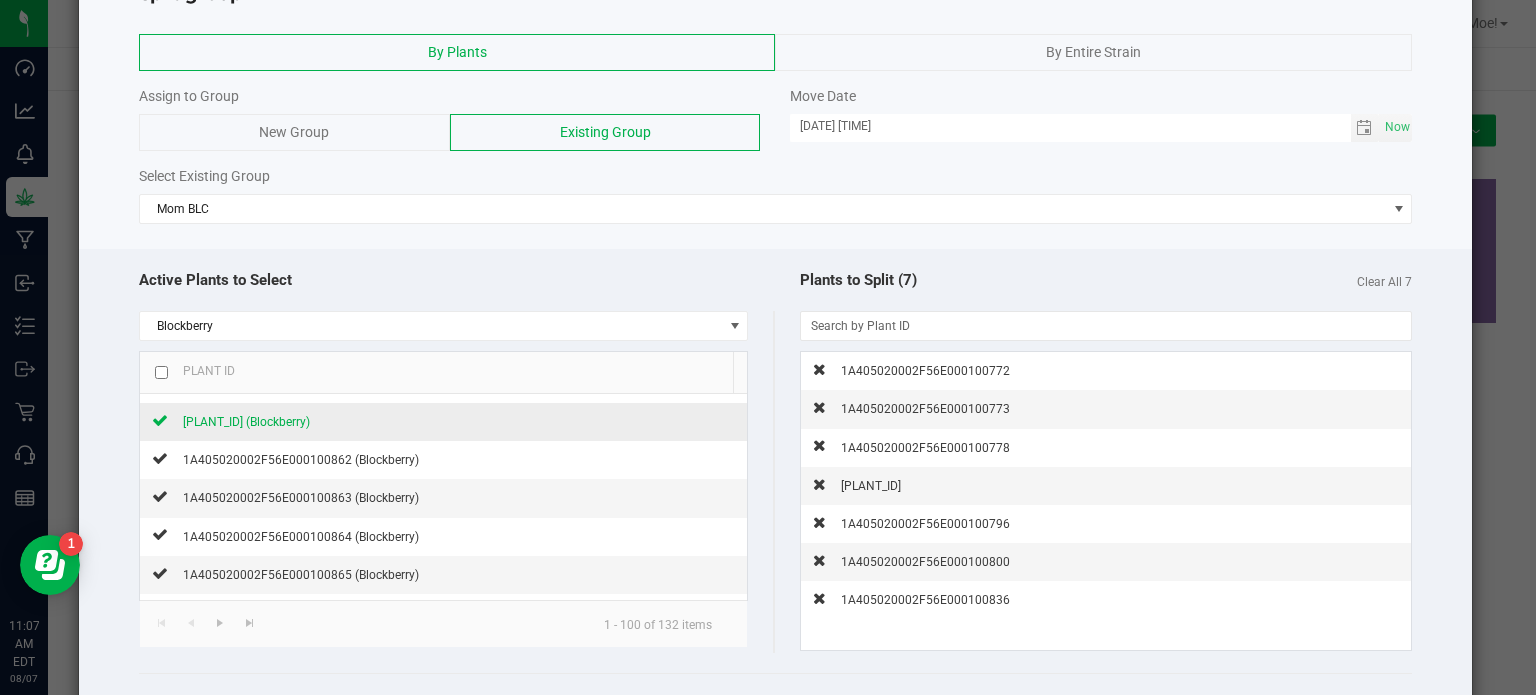 click on "[PLANT_ID] (Blockberry)" 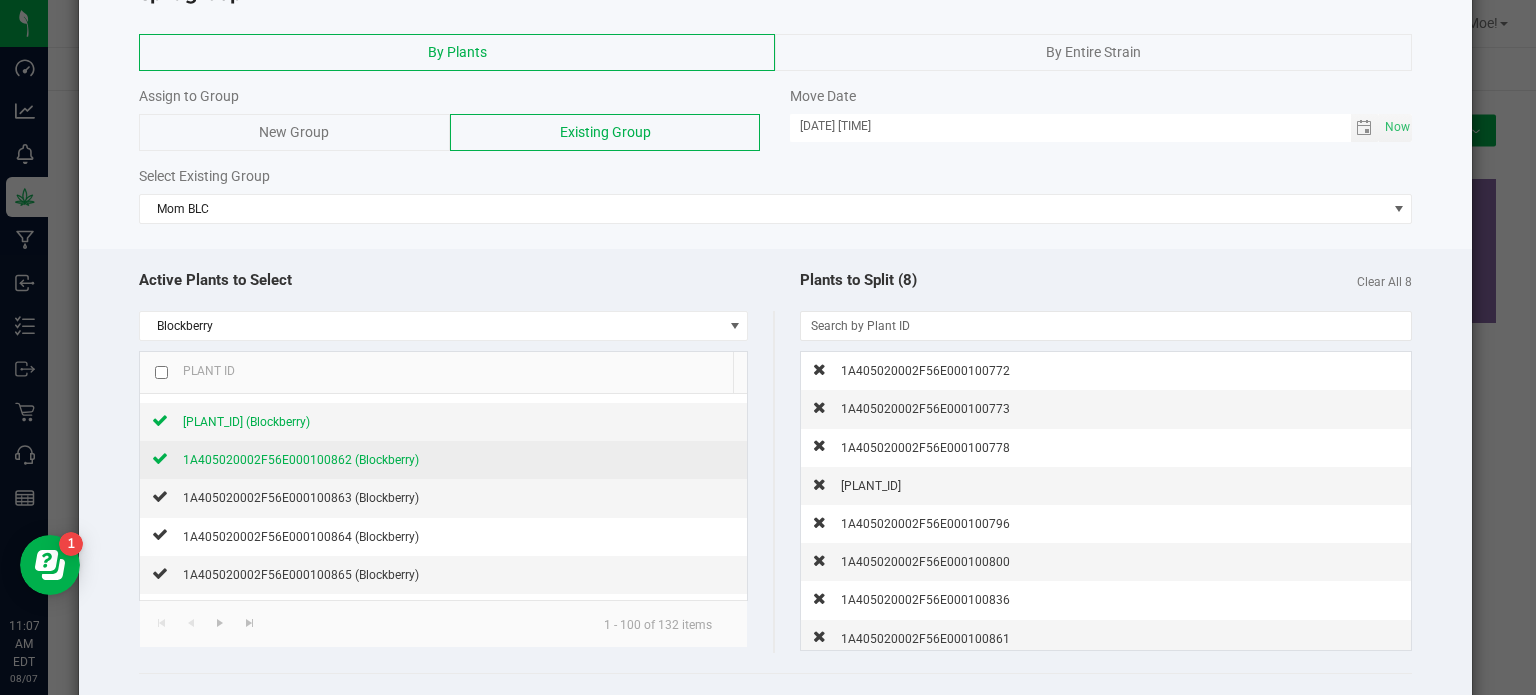 click on "1A405020002F56E000100862 (Blockberry)" 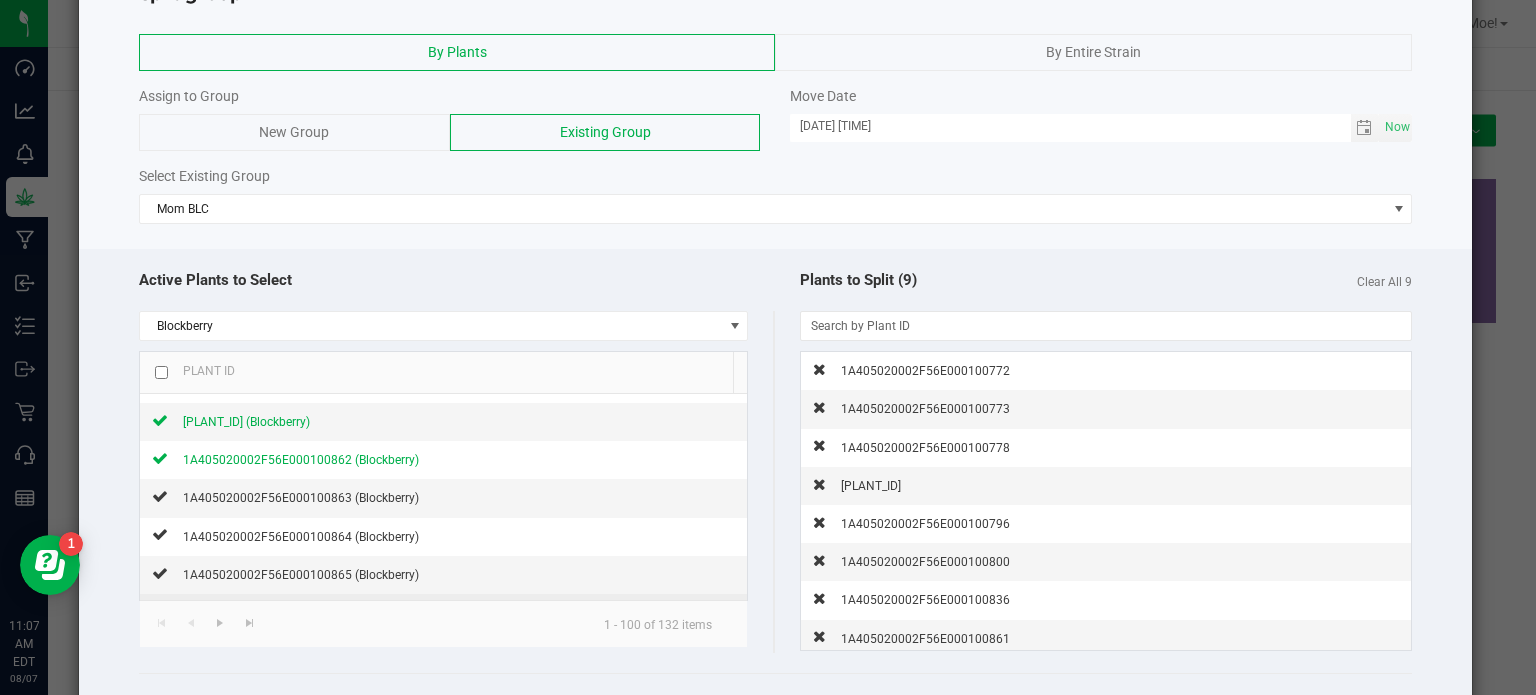 click on "1A405020002F56E000100867 (Blockberry)" 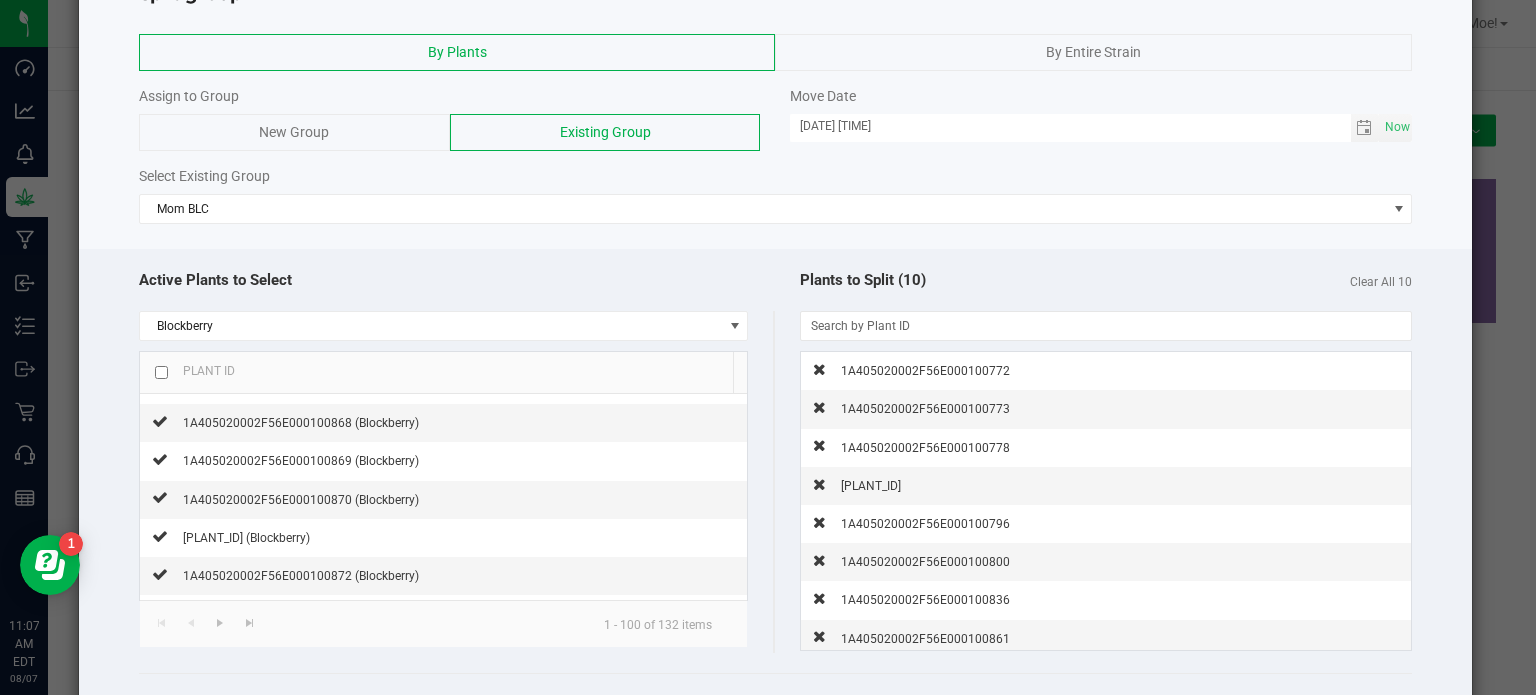 scroll, scrollTop: 3592, scrollLeft: 0, axis: vertical 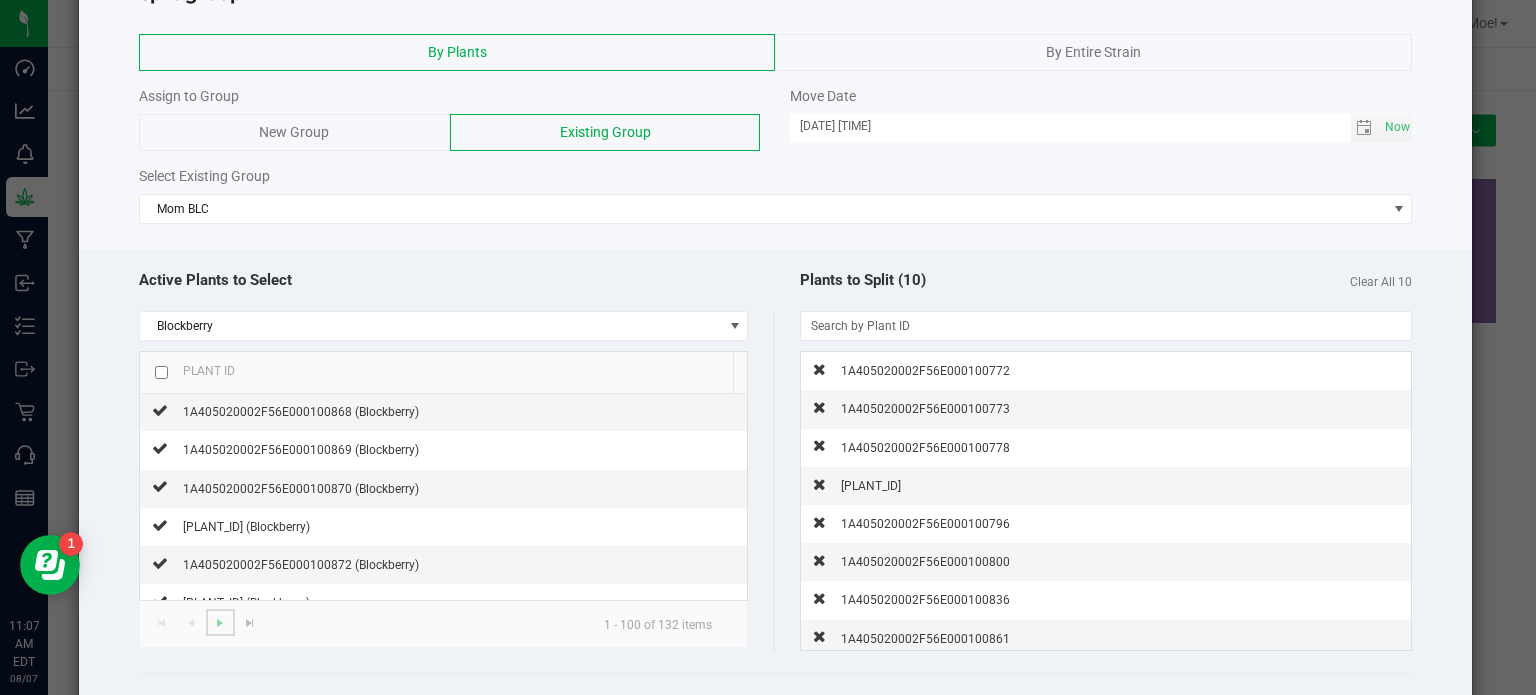 click 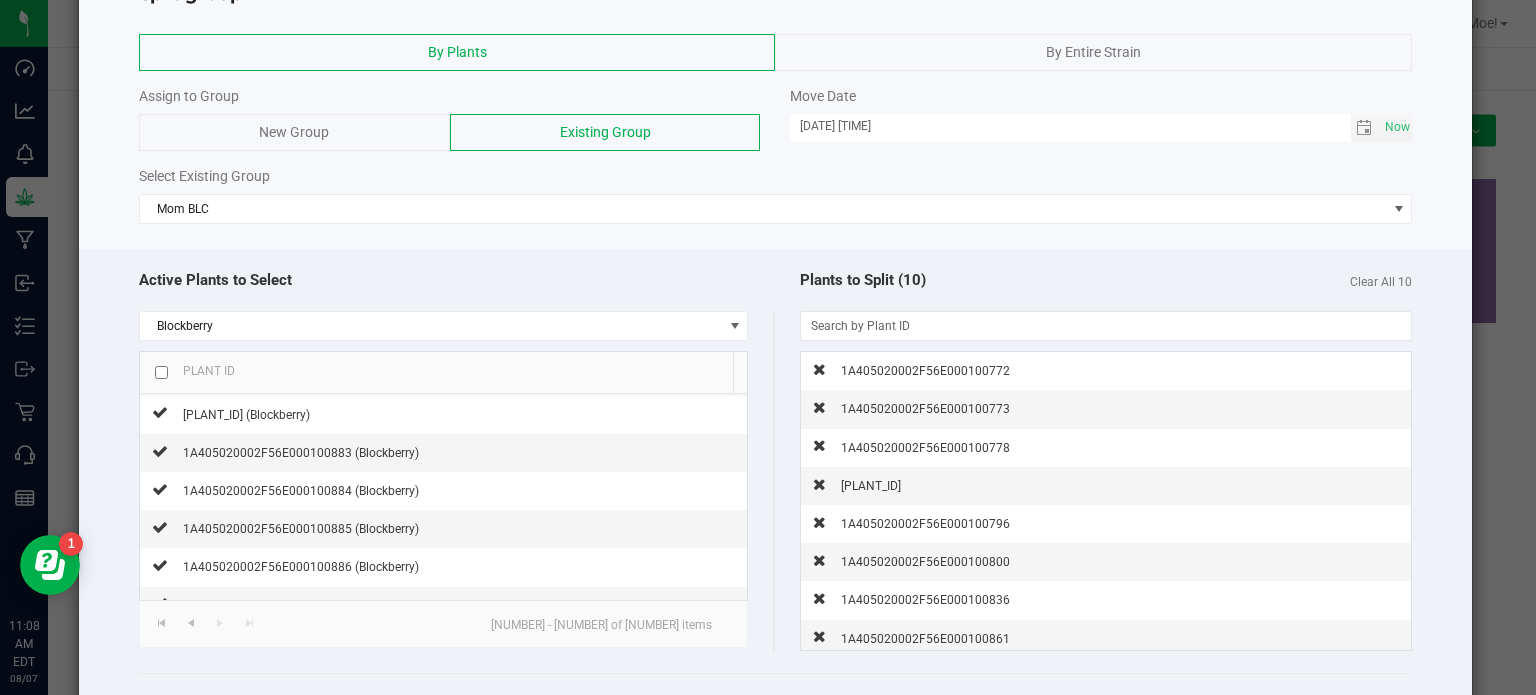 scroll, scrollTop: 320, scrollLeft: 0, axis: vertical 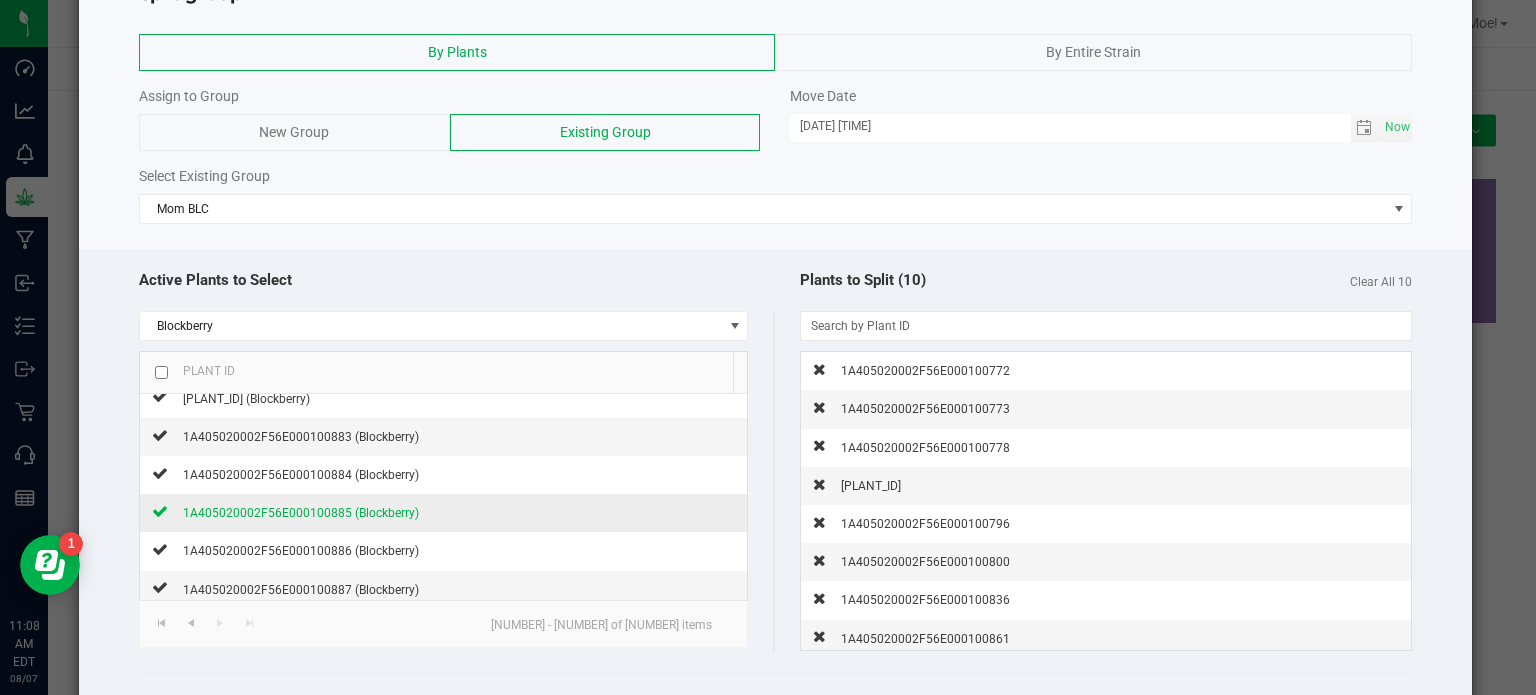 click on "1A405020002F56E000100885 (Blockberry)" 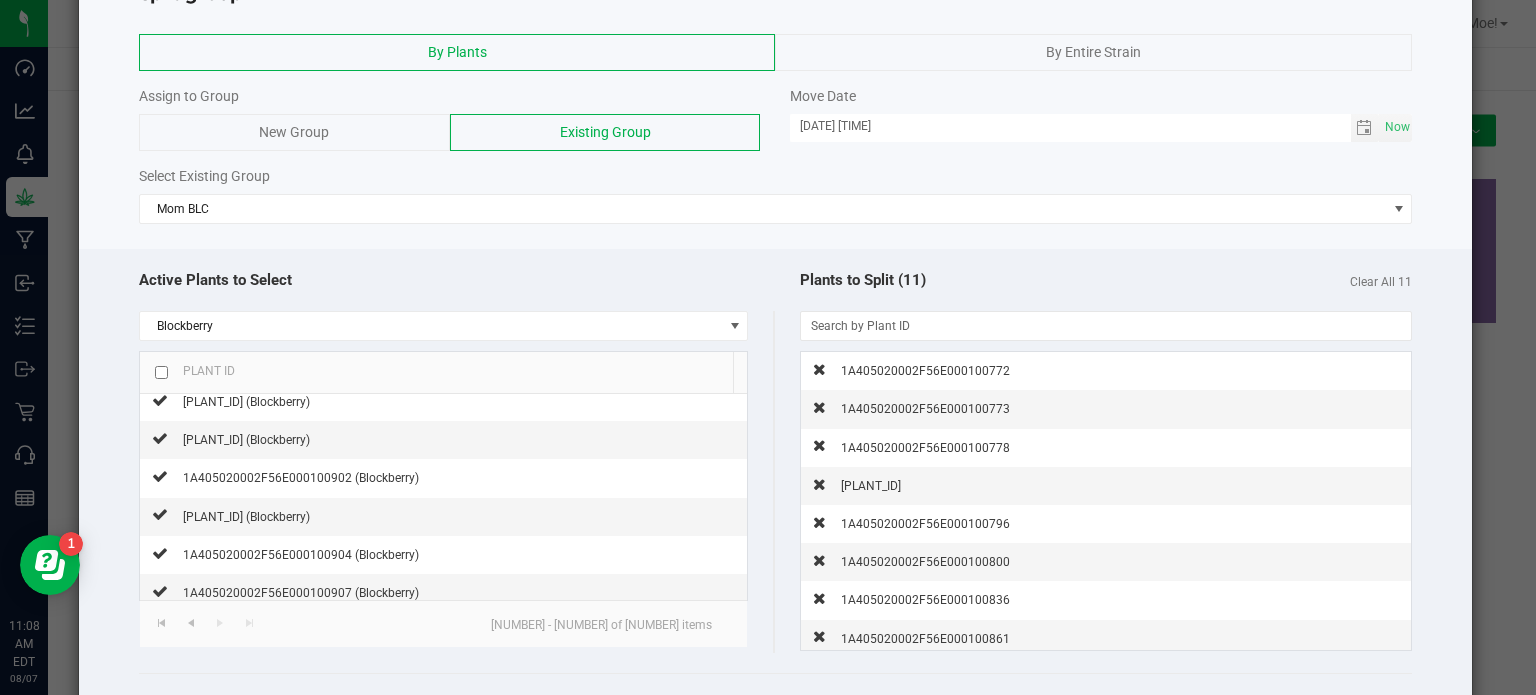 scroll, scrollTop: 960, scrollLeft: 0, axis: vertical 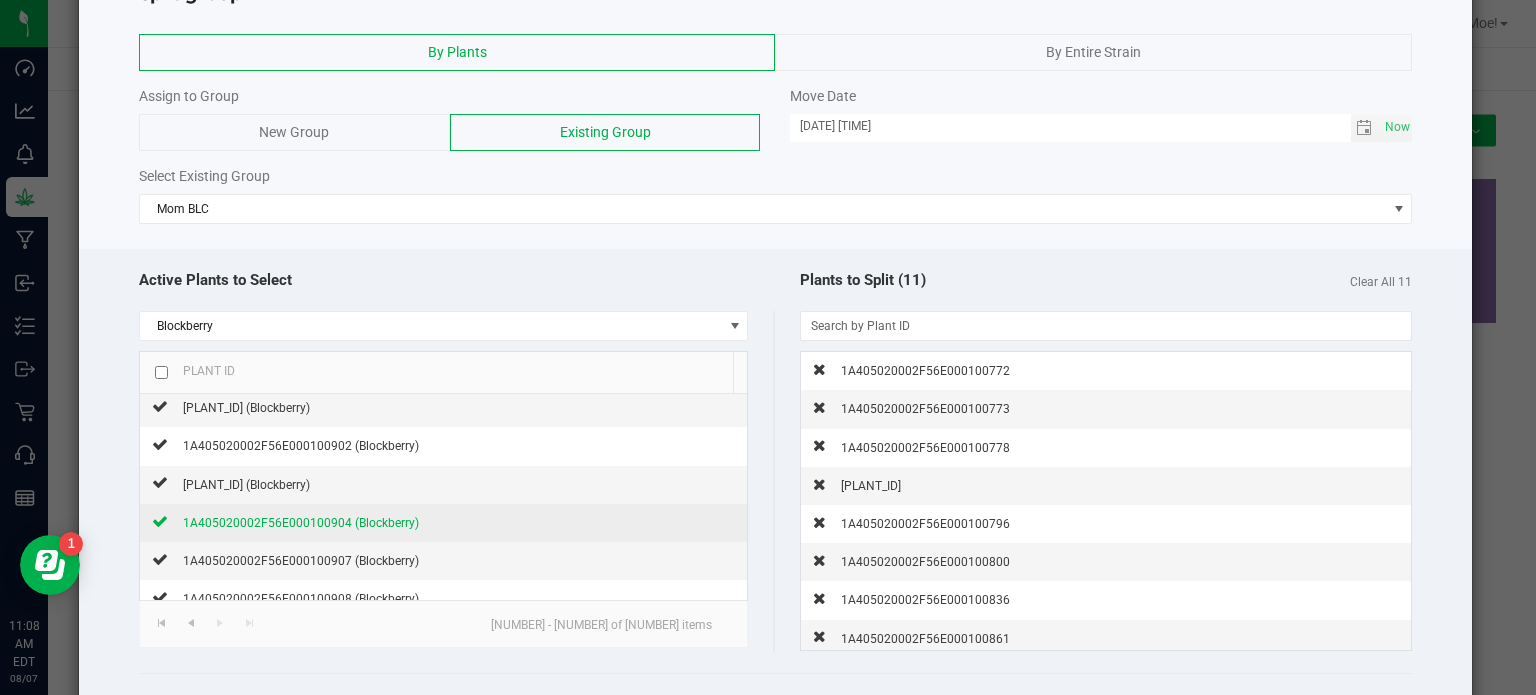 click on "1A405020002F56E000100904 (Blockberry)" 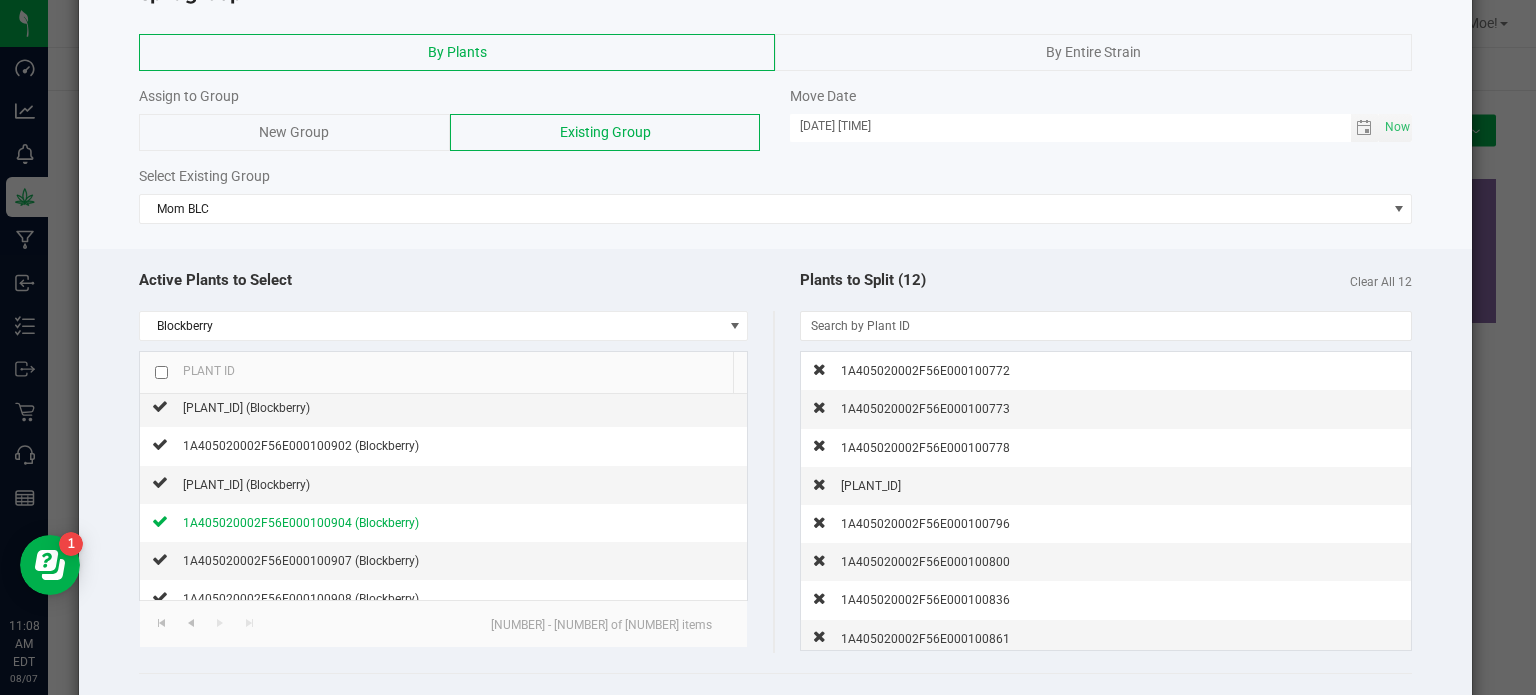 click on "Active Plants to Select" 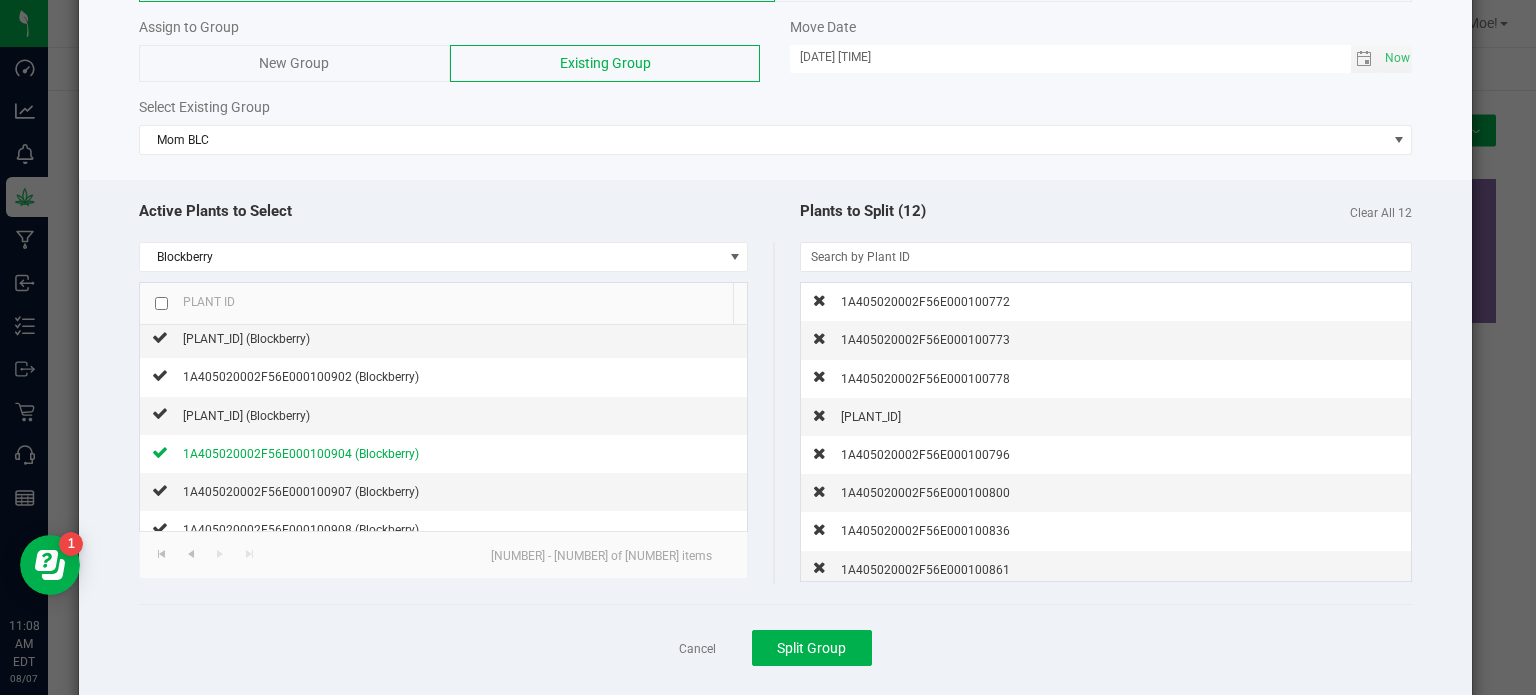 scroll, scrollTop: 184, scrollLeft: 0, axis: vertical 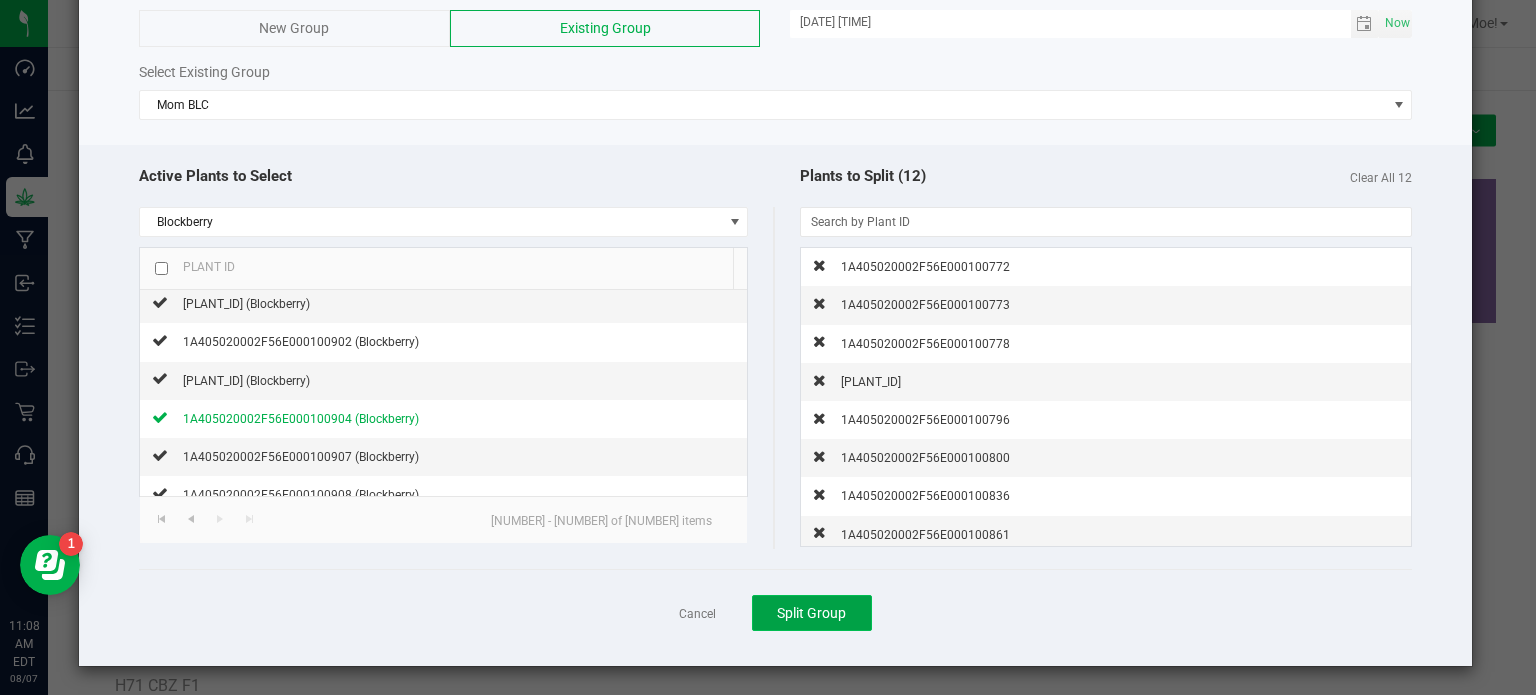 click on "Split Group" 